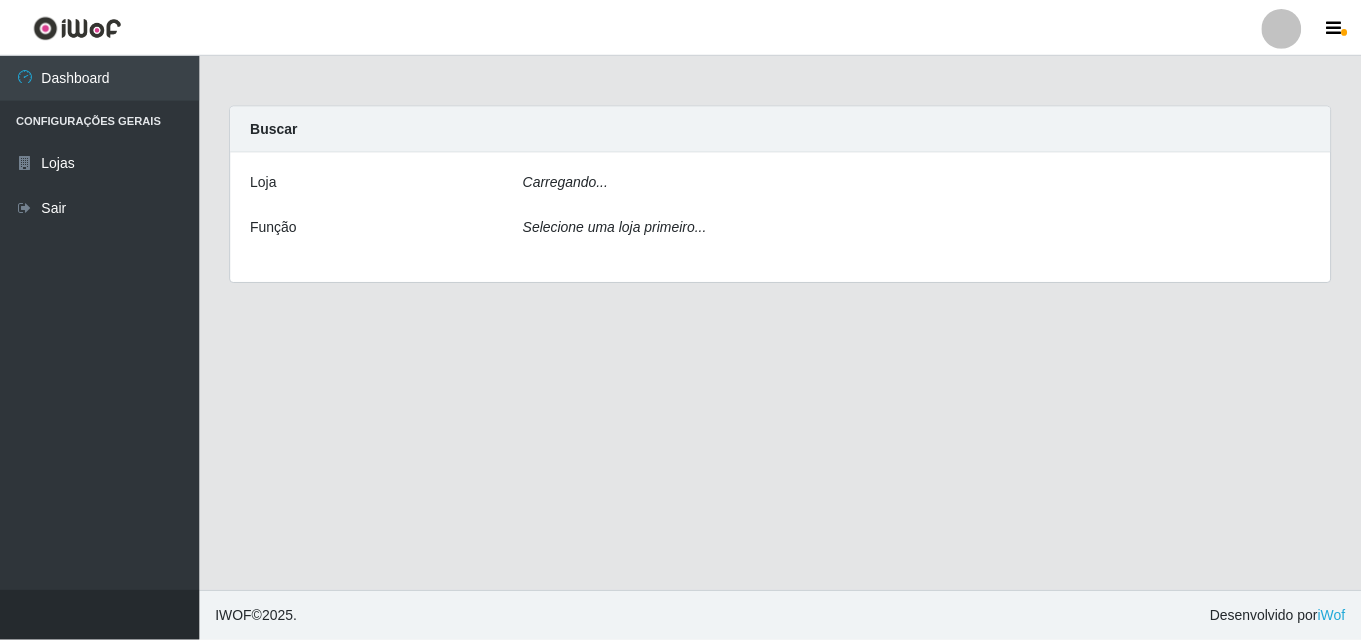 scroll, scrollTop: 0, scrollLeft: 0, axis: both 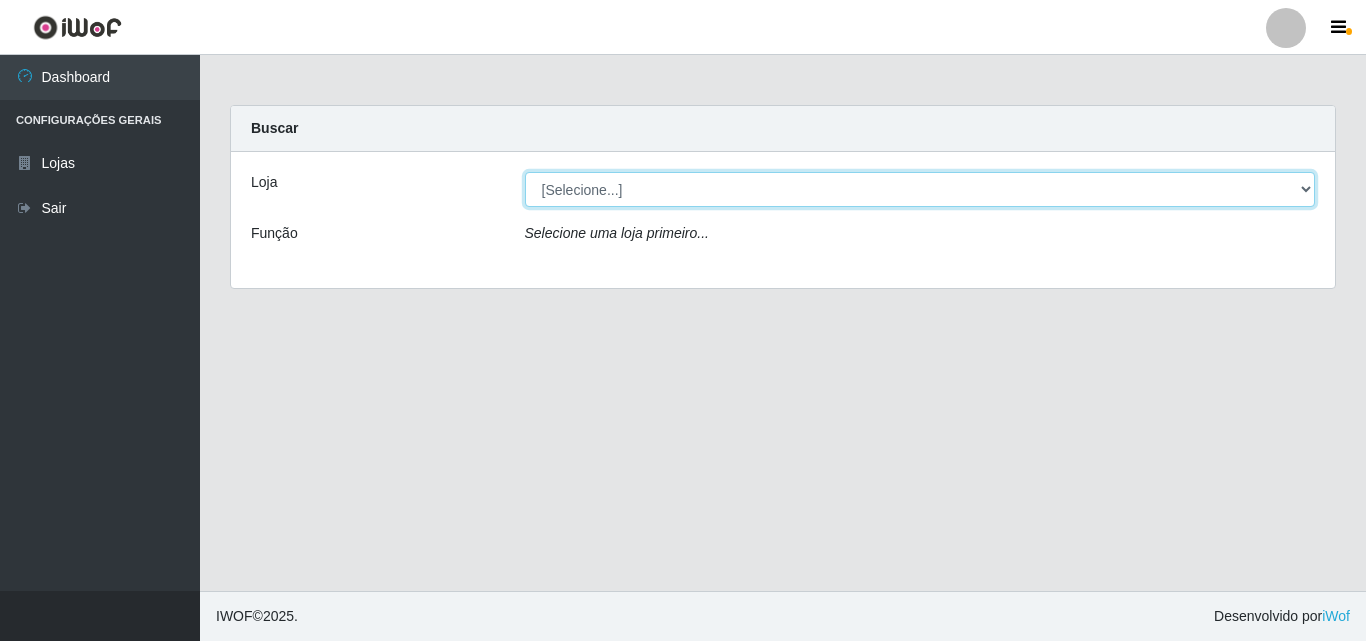 click on "[Selecione...] BomQueSó Agreste - Loja 3" at bounding box center [920, 189] 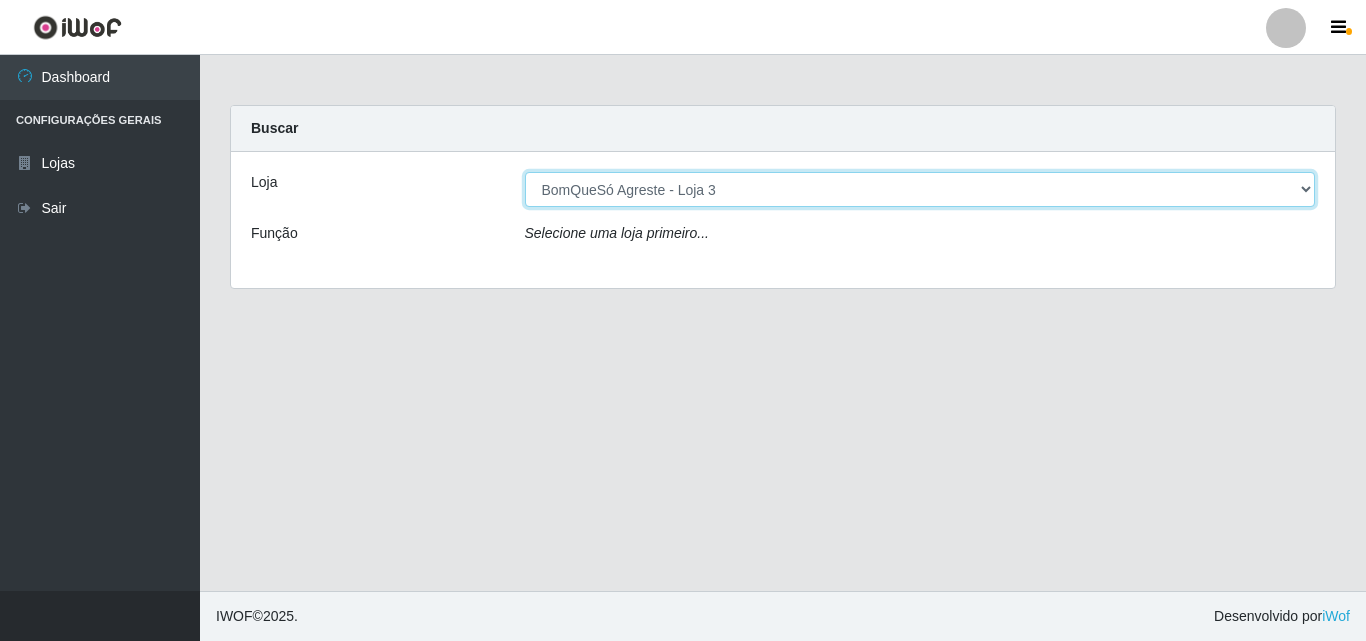 click on "[Selecione...] BomQueSó Agreste - Loja 3" at bounding box center [920, 189] 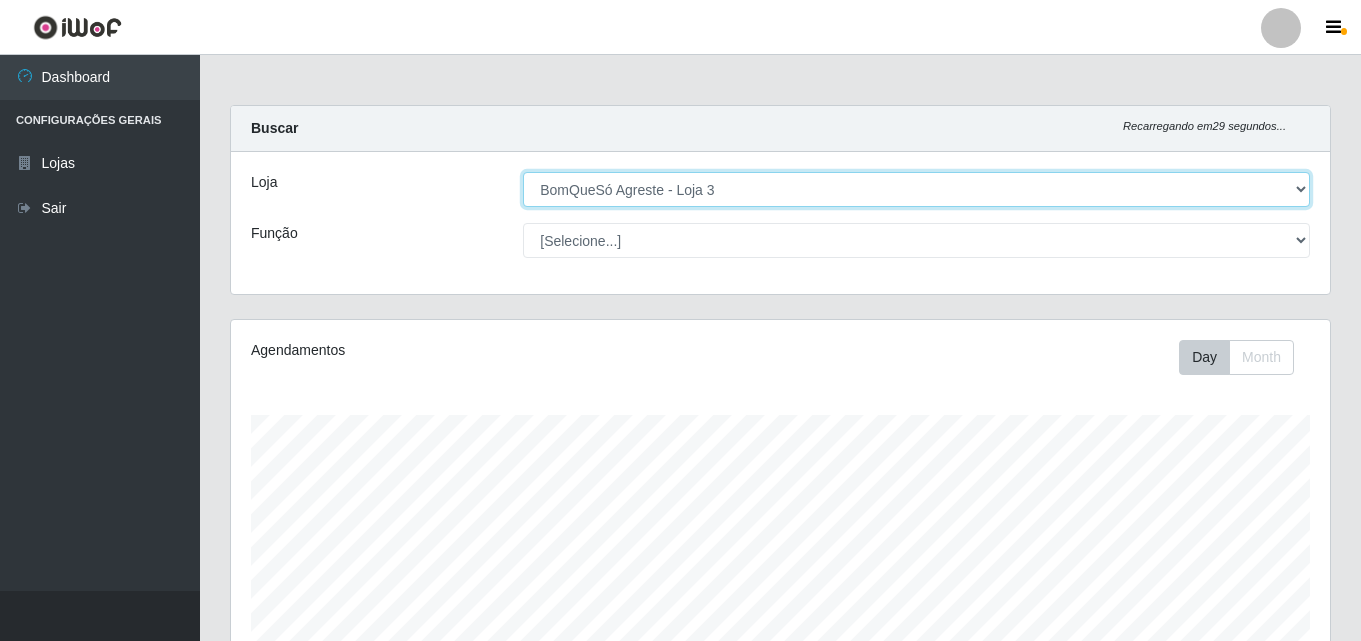 scroll, scrollTop: 999585, scrollLeft: 998901, axis: both 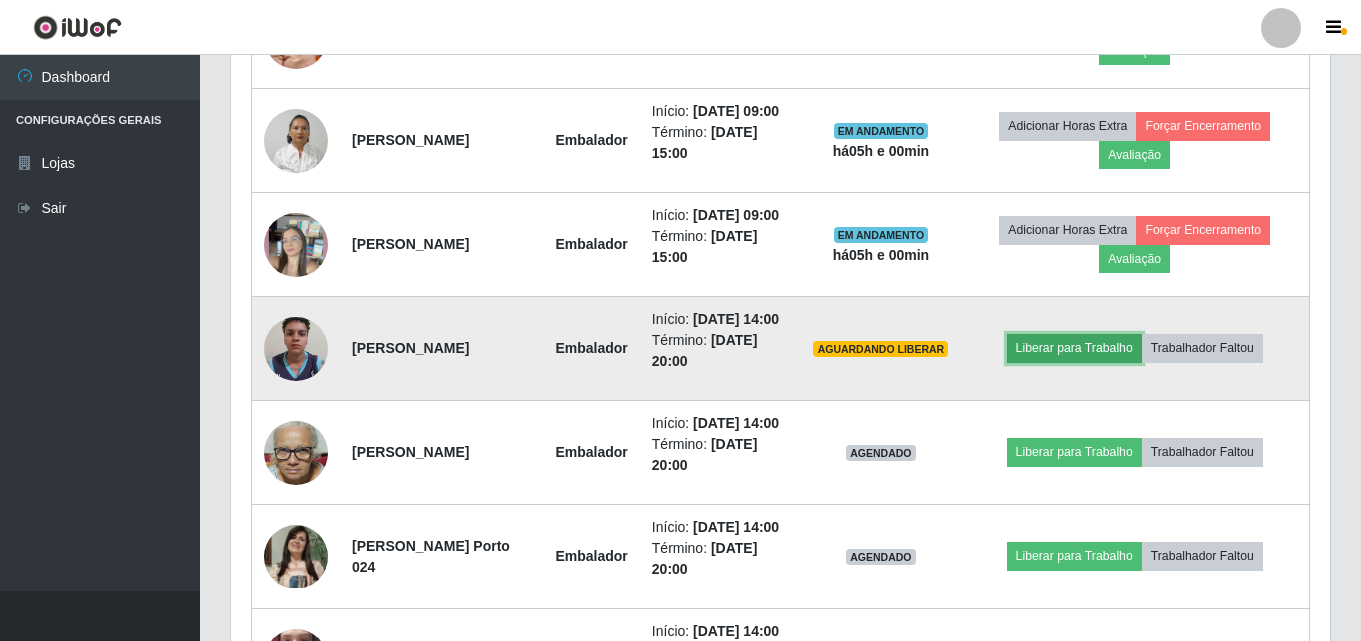 click on "Liberar para Trabalho" at bounding box center (1074, 348) 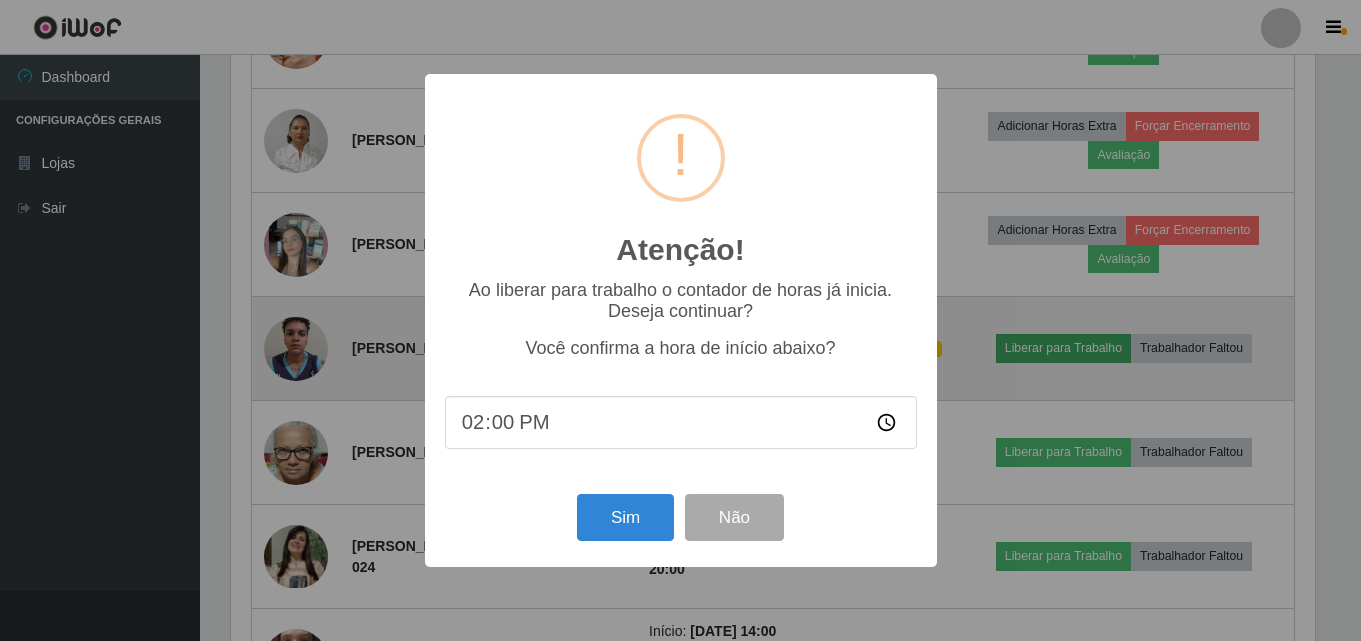 scroll, scrollTop: 999585, scrollLeft: 998911, axis: both 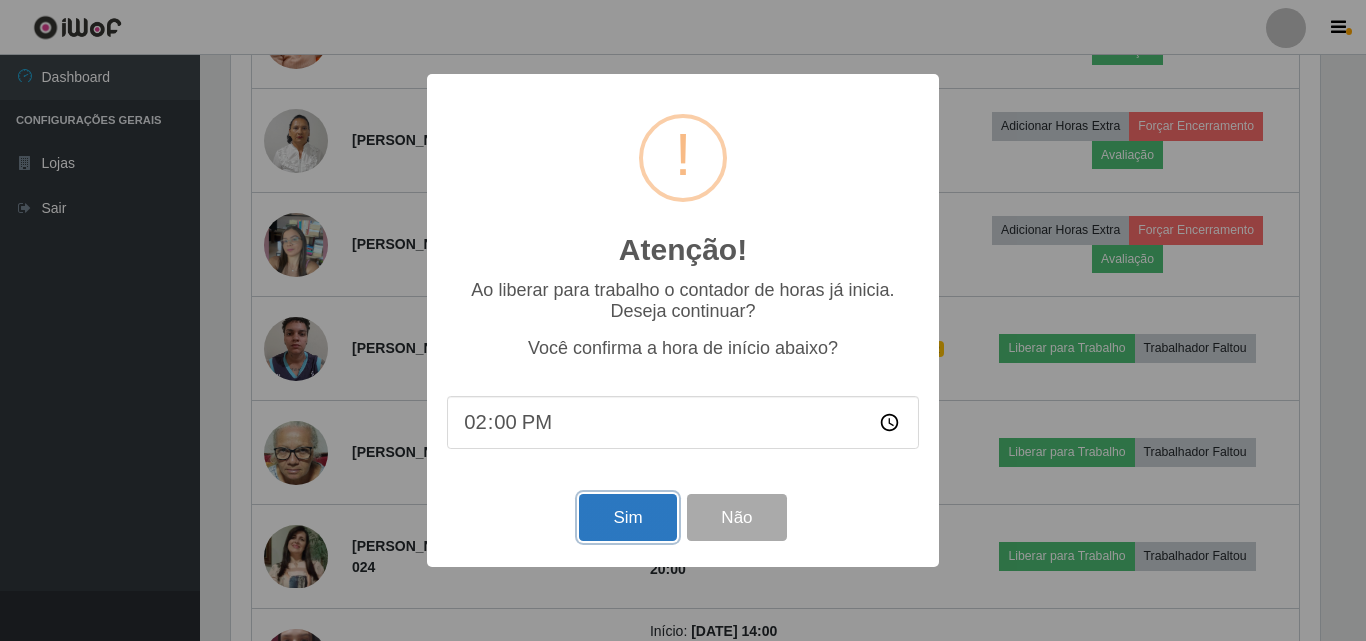 click on "Sim" at bounding box center (627, 517) 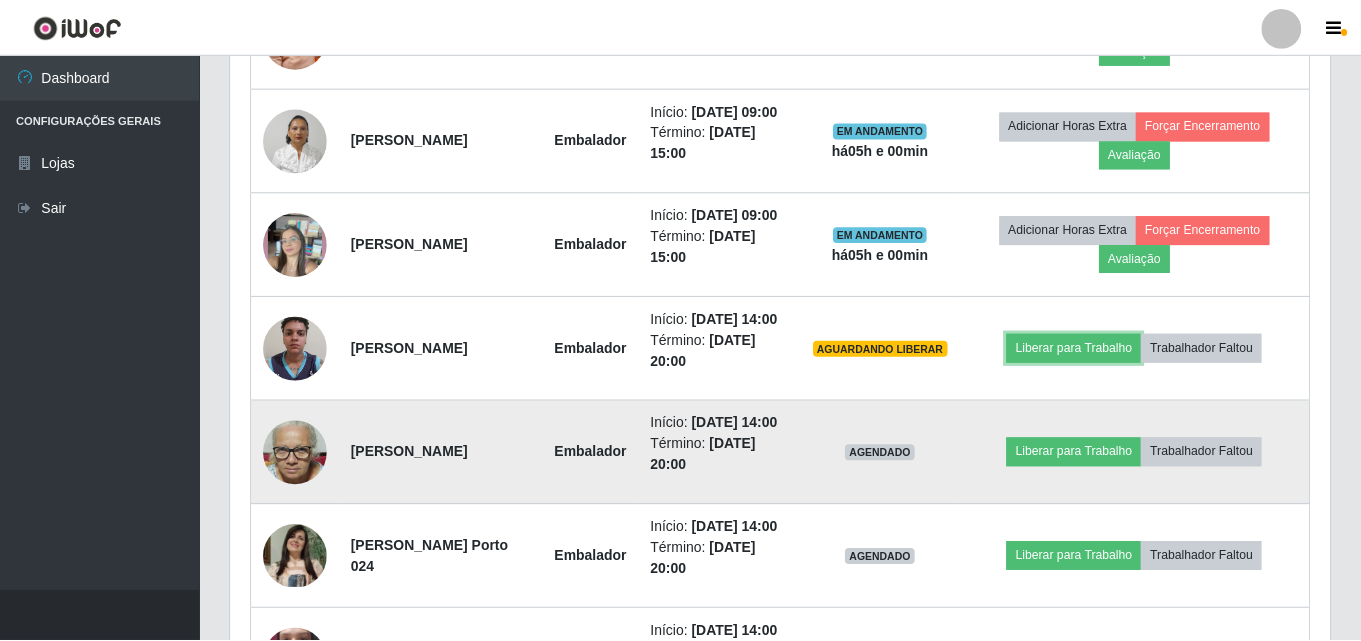 scroll, scrollTop: 999585, scrollLeft: 998901, axis: both 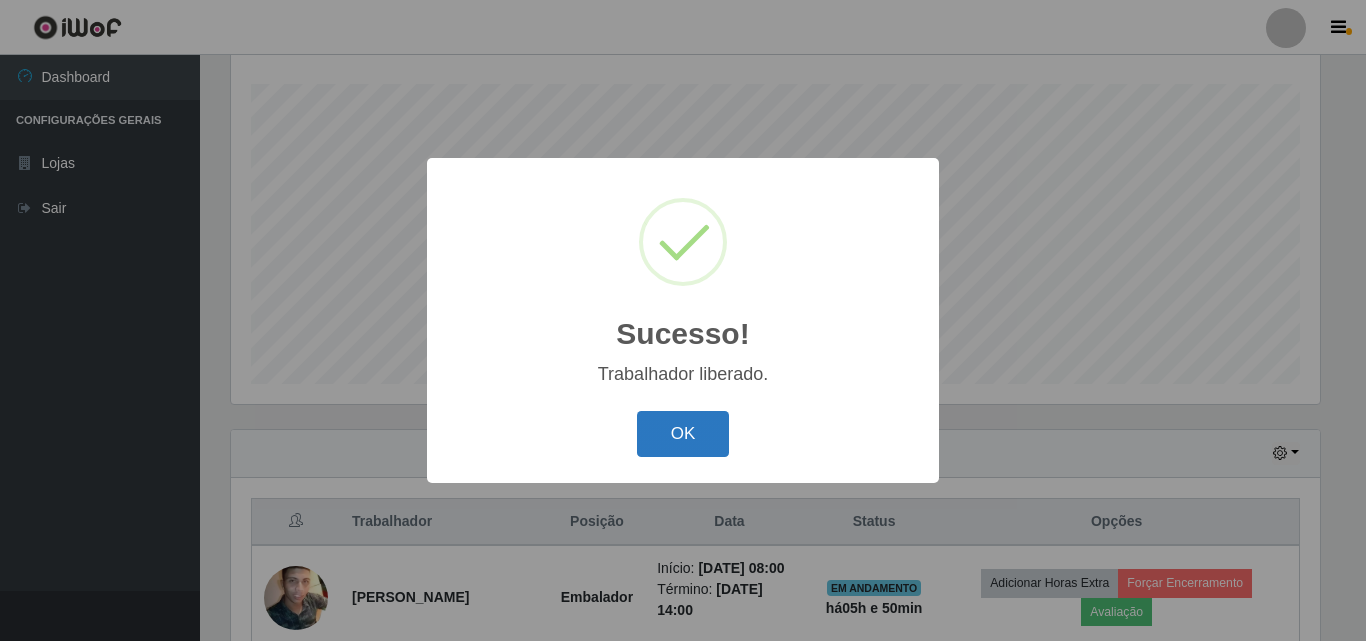 click on "OK" at bounding box center [683, 434] 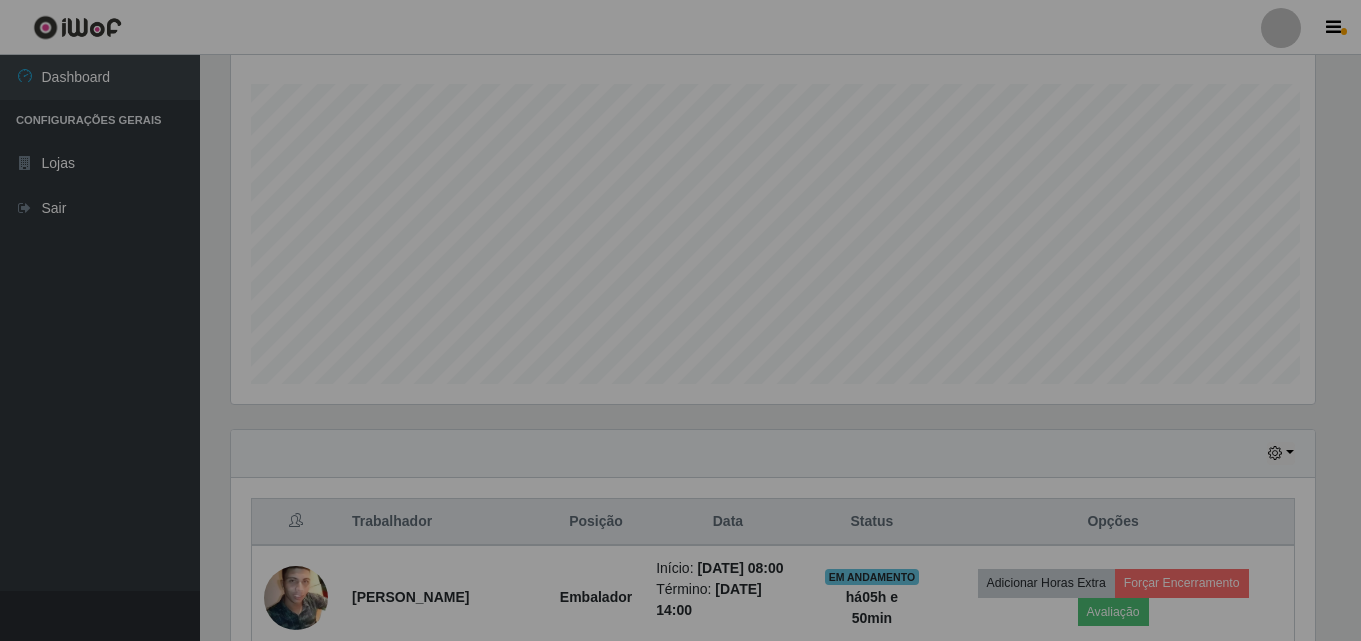 scroll, scrollTop: 999585, scrollLeft: 998901, axis: both 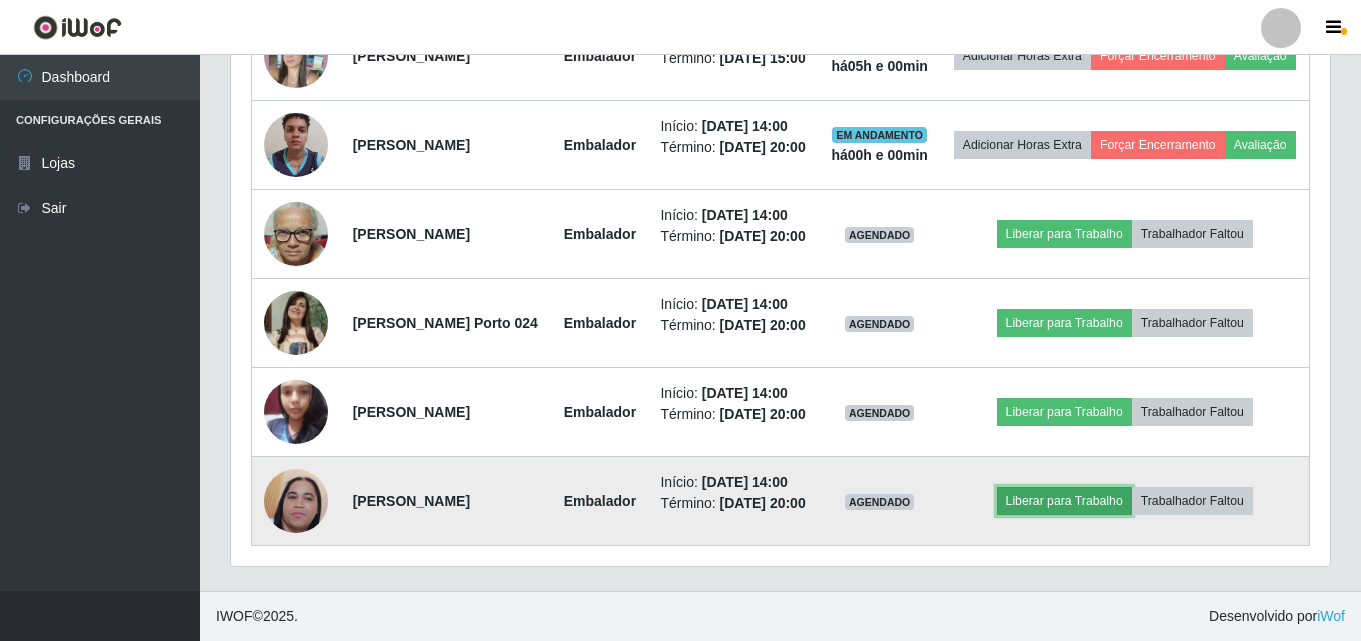 click on "Liberar para Trabalho" at bounding box center (1064, 501) 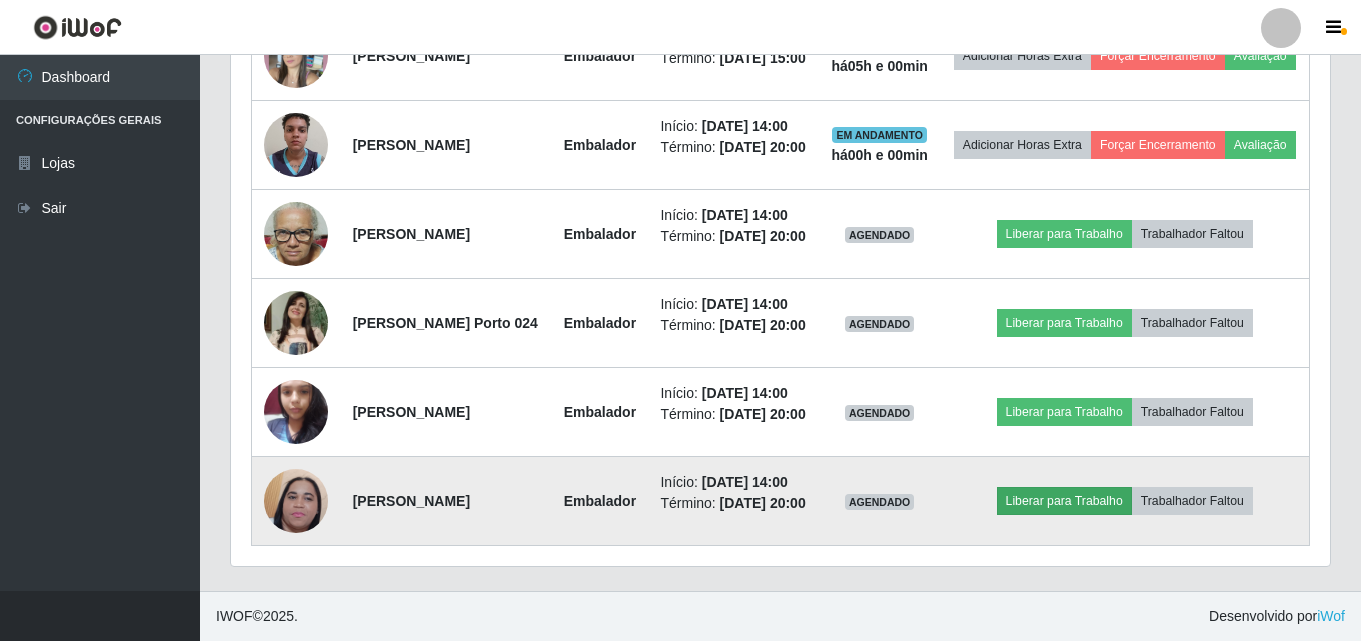 scroll, scrollTop: 999585, scrollLeft: 998911, axis: both 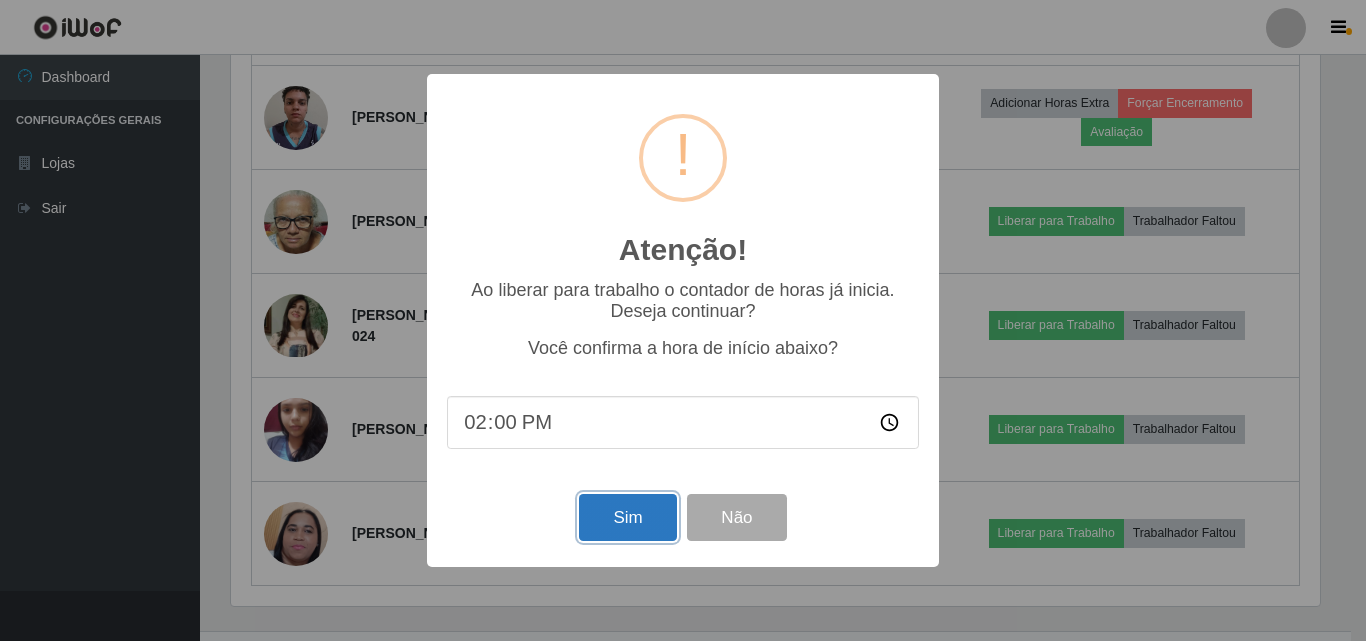 click on "Sim" at bounding box center (627, 517) 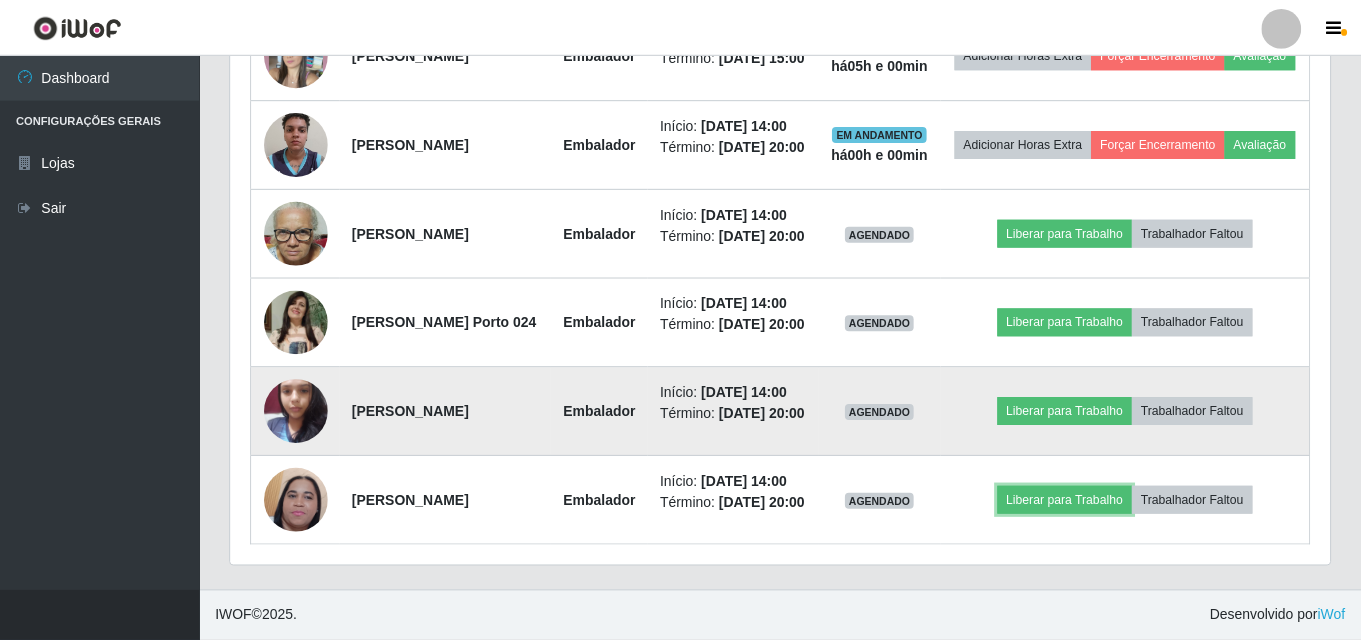 scroll, scrollTop: 999585, scrollLeft: 998901, axis: both 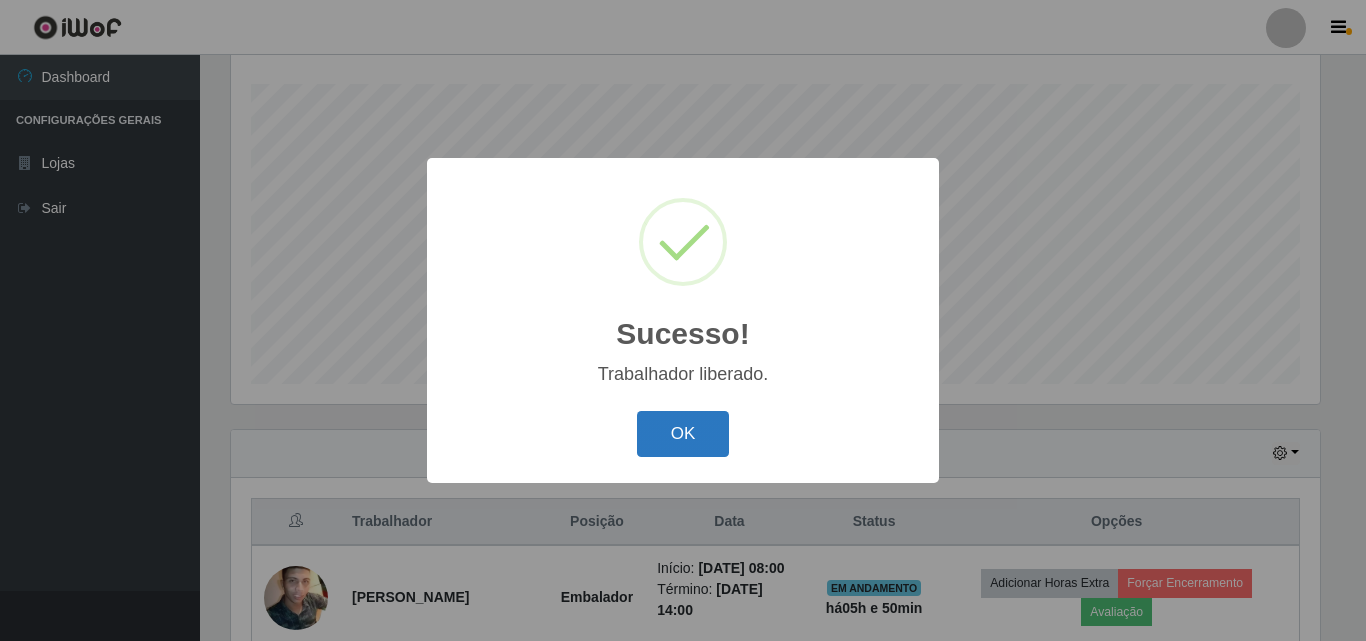 click on "OK" at bounding box center (683, 434) 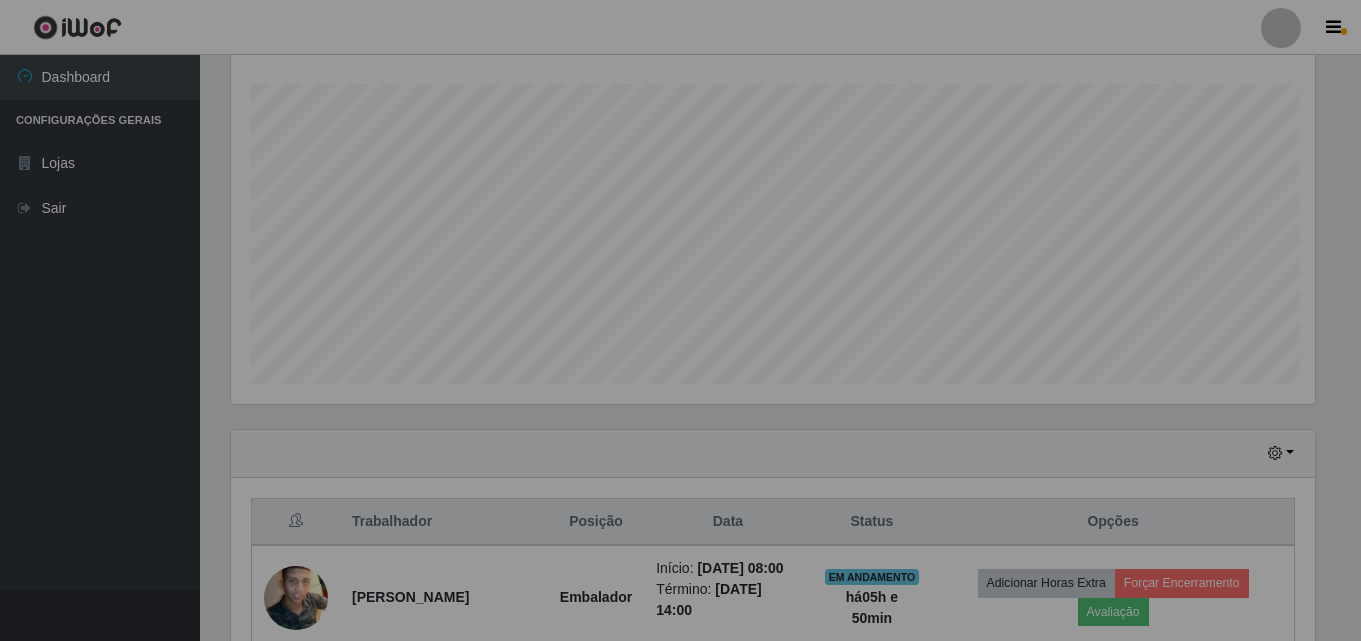 scroll, scrollTop: 999585, scrollLeft: 998901, axis: both 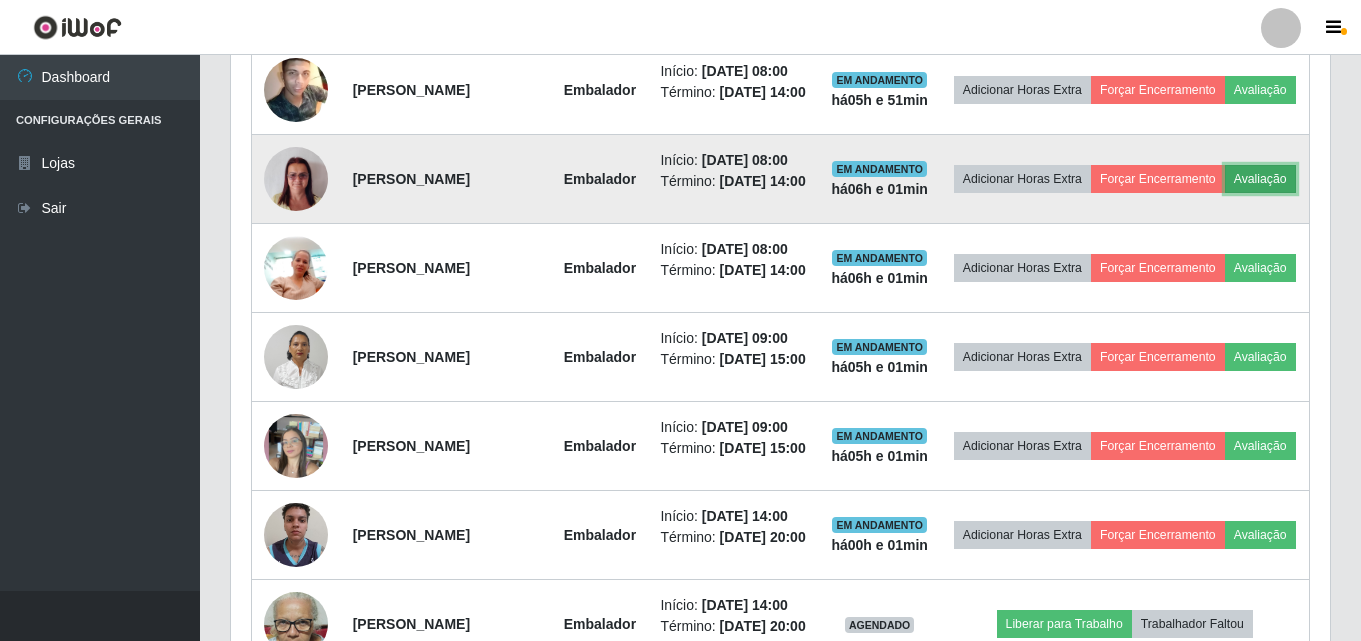 click on "Avaliação" at bounding box center [1260, 179] 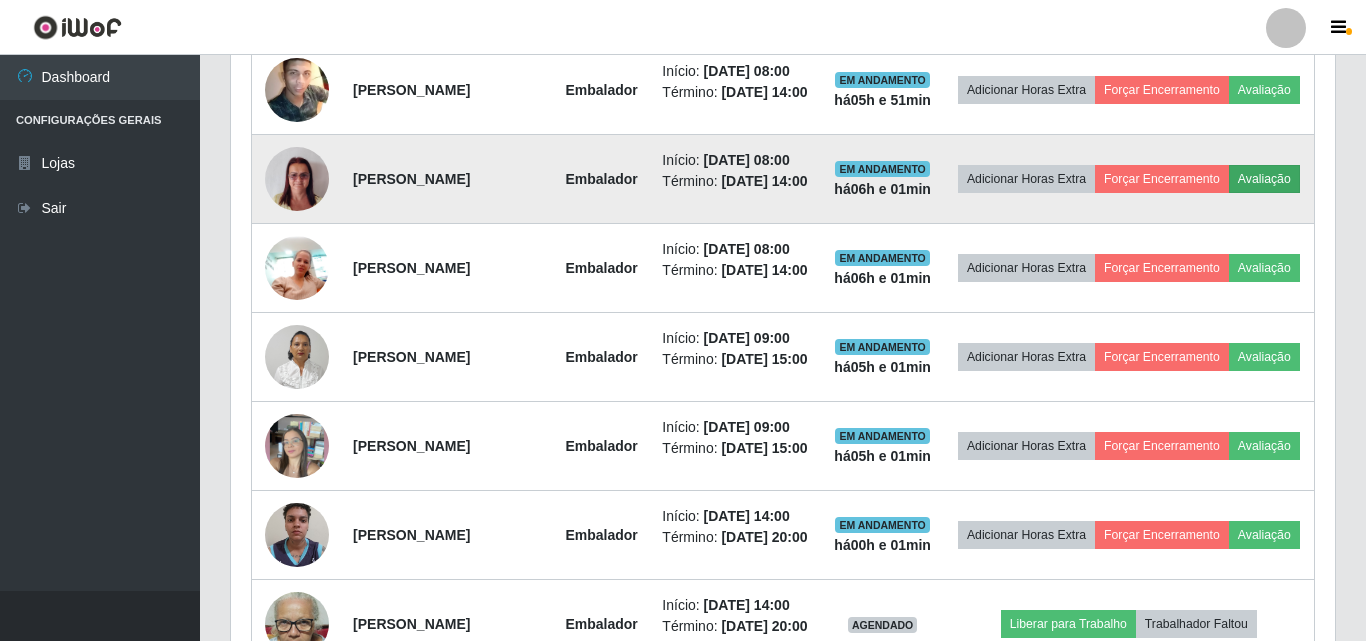 scroll, scrollTop: 999585, scrollLeft: 998911, axis: both 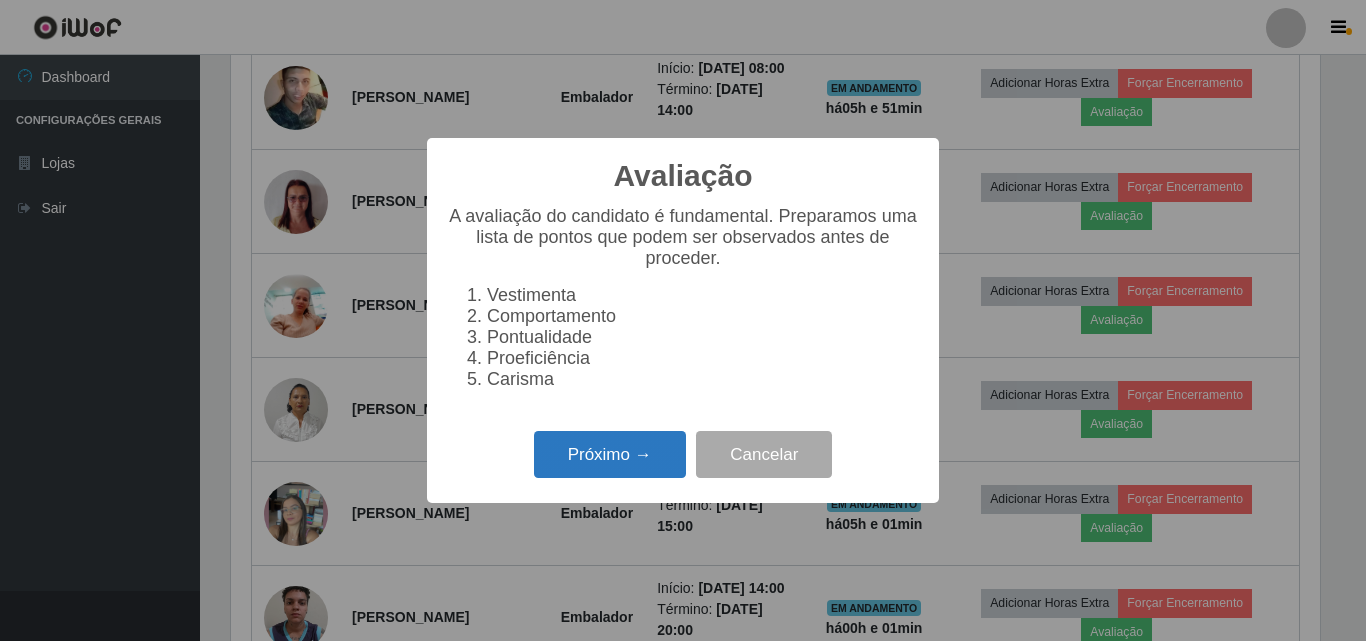 click on "Próximo →" at bounding box center (610, 454) 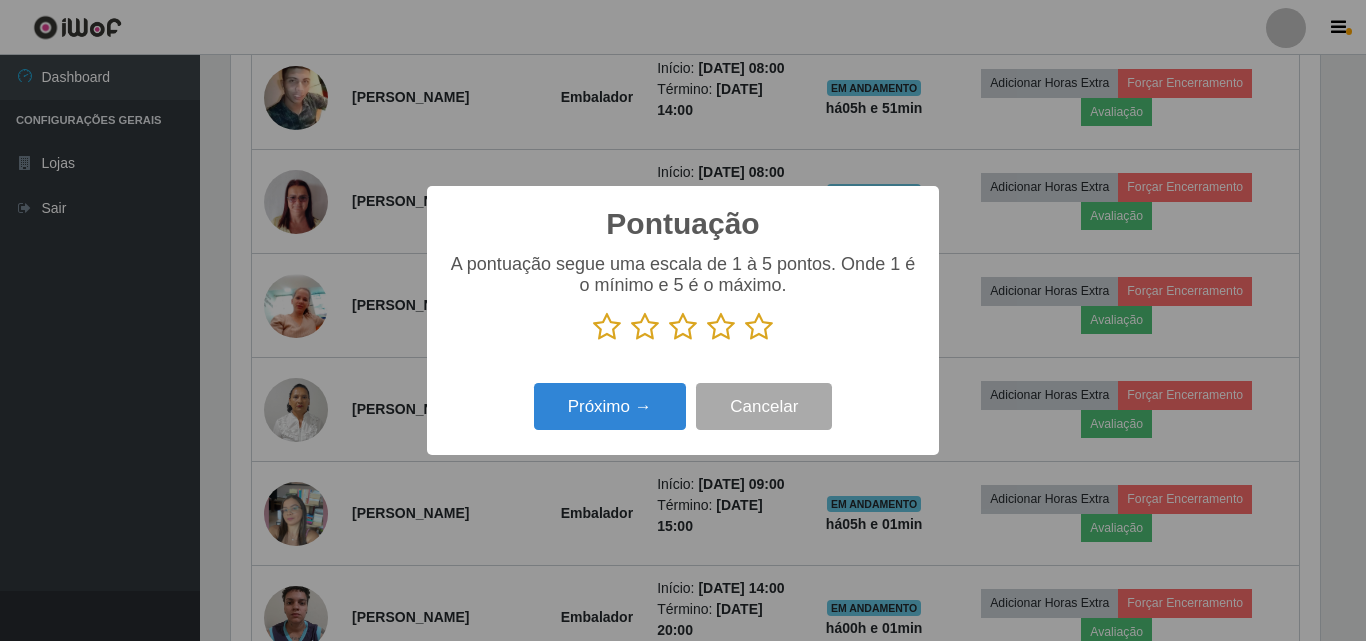 scroll, scrollTop: 999585, scrollLeft: 998911, axis: both 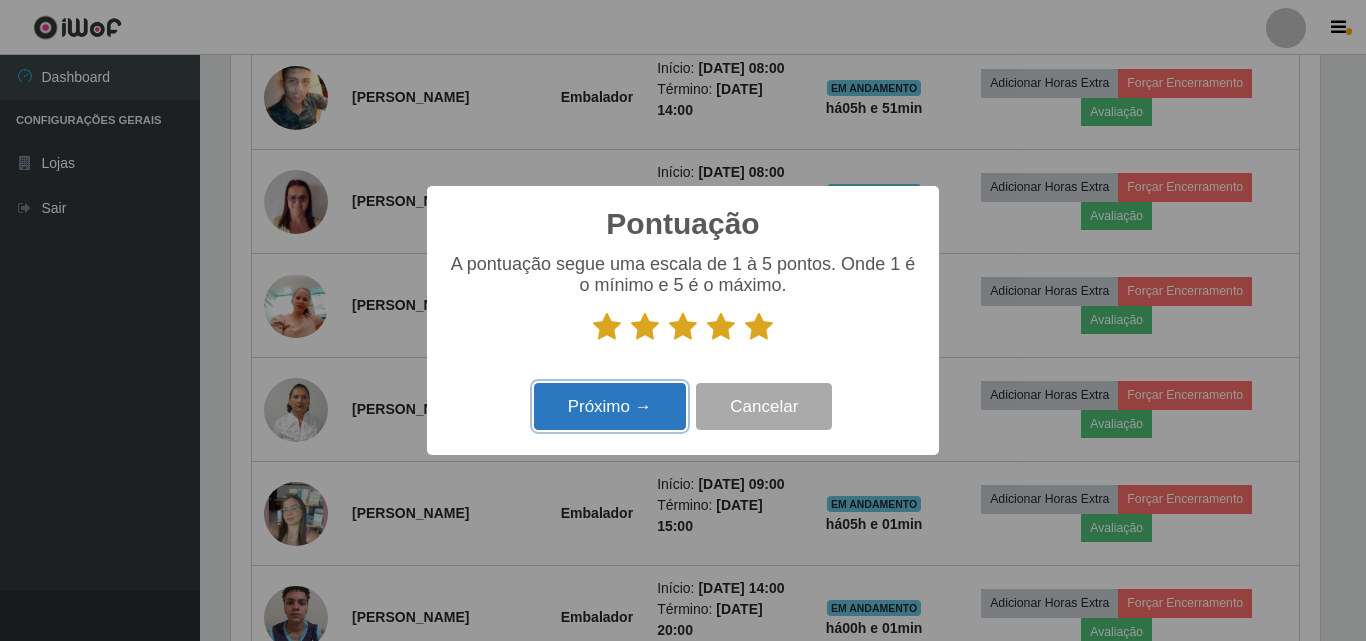 click on "Próximo →" at bounding box center (610, 406) 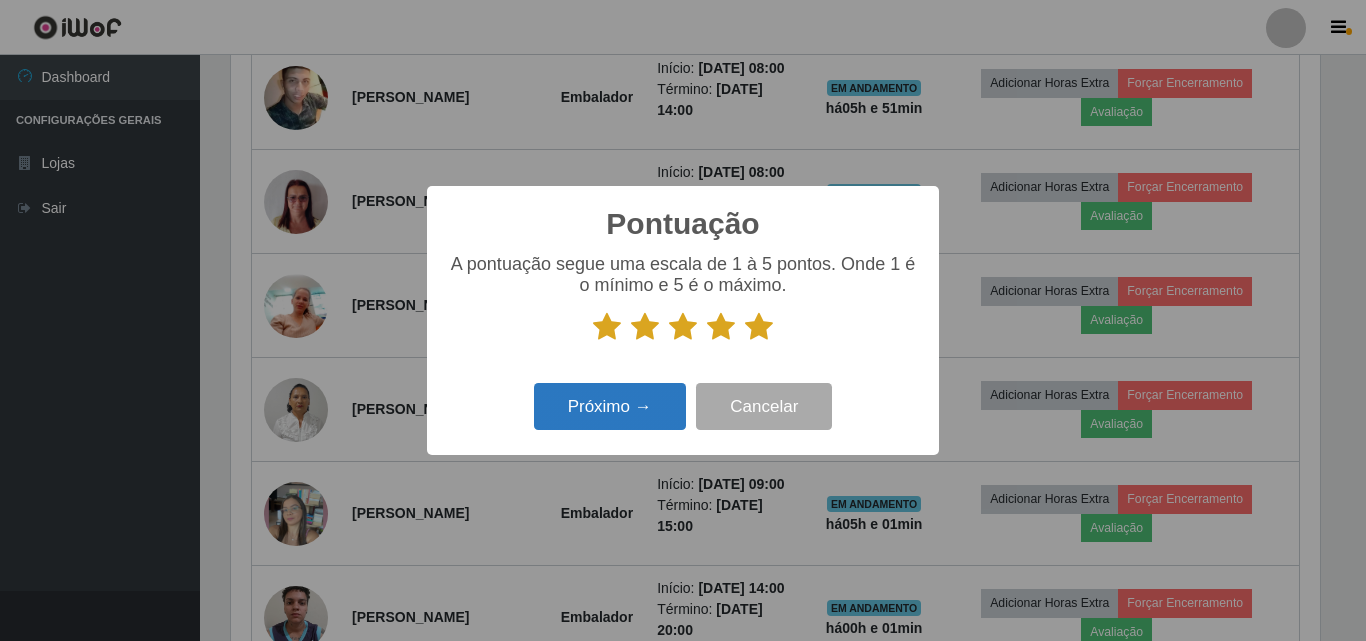 scroll, scrollTop: 999585, scrollLeft: 998911, axis: both 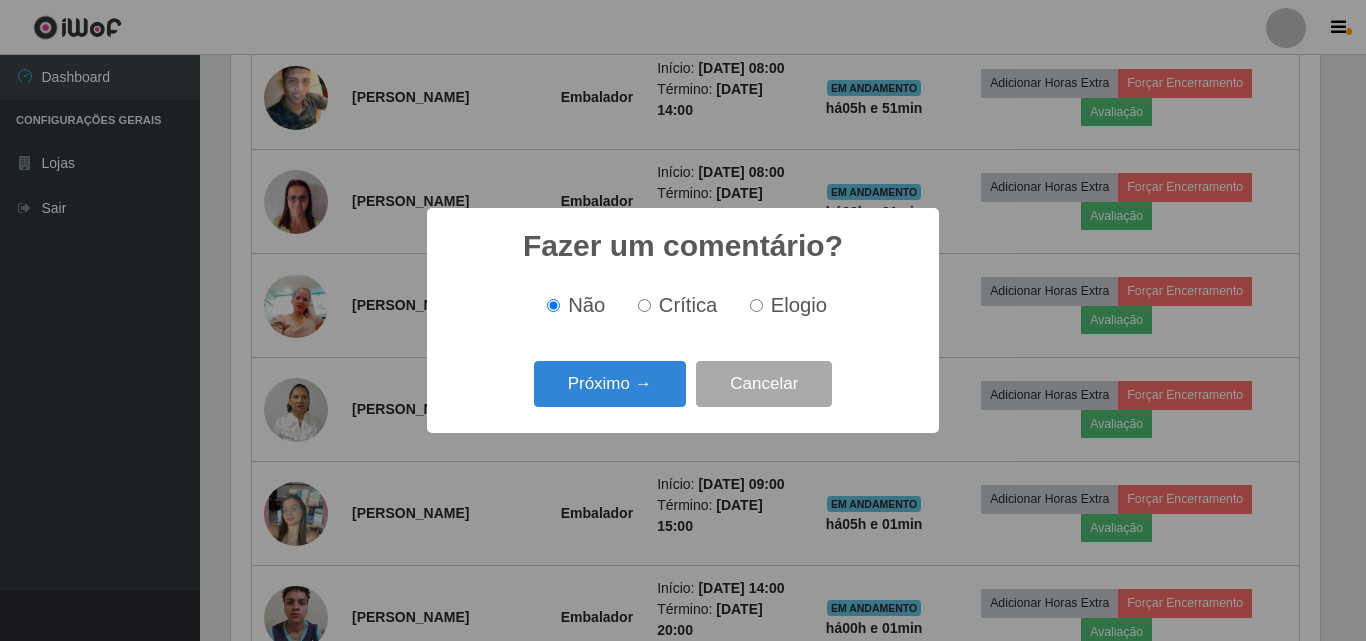 click on "Elogio" at bounding box center [799, 305] 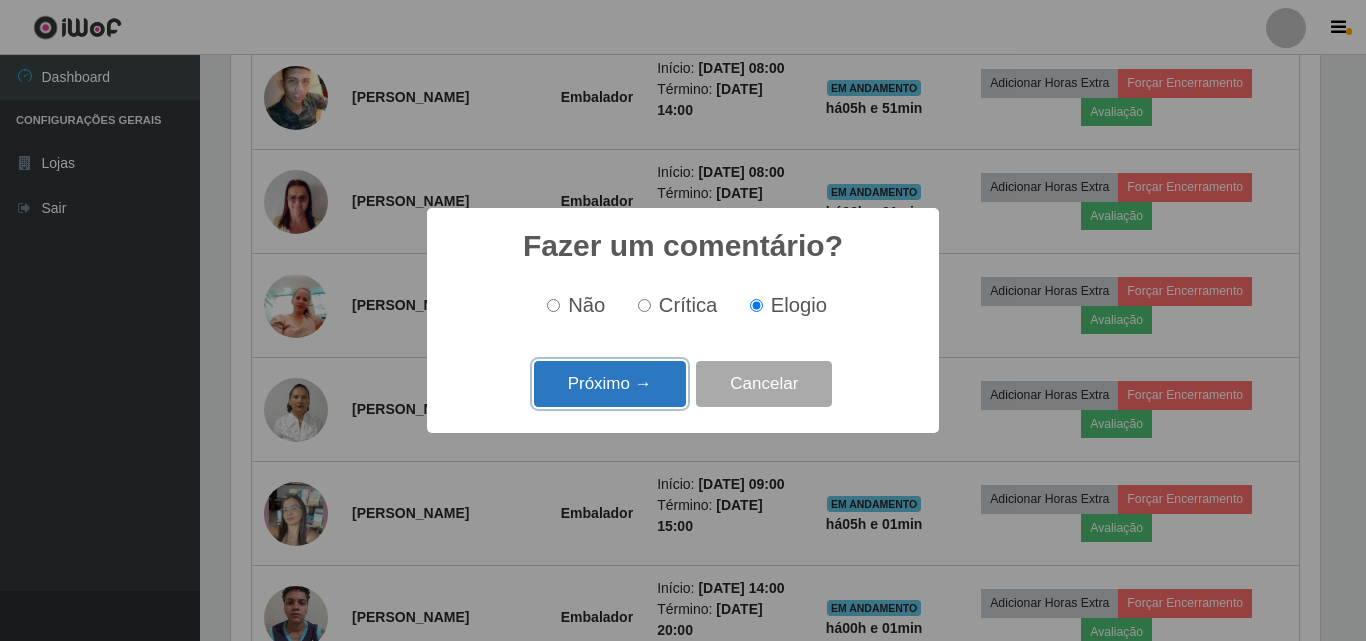 click on "Próximo →" at bounding box center (610, 384) 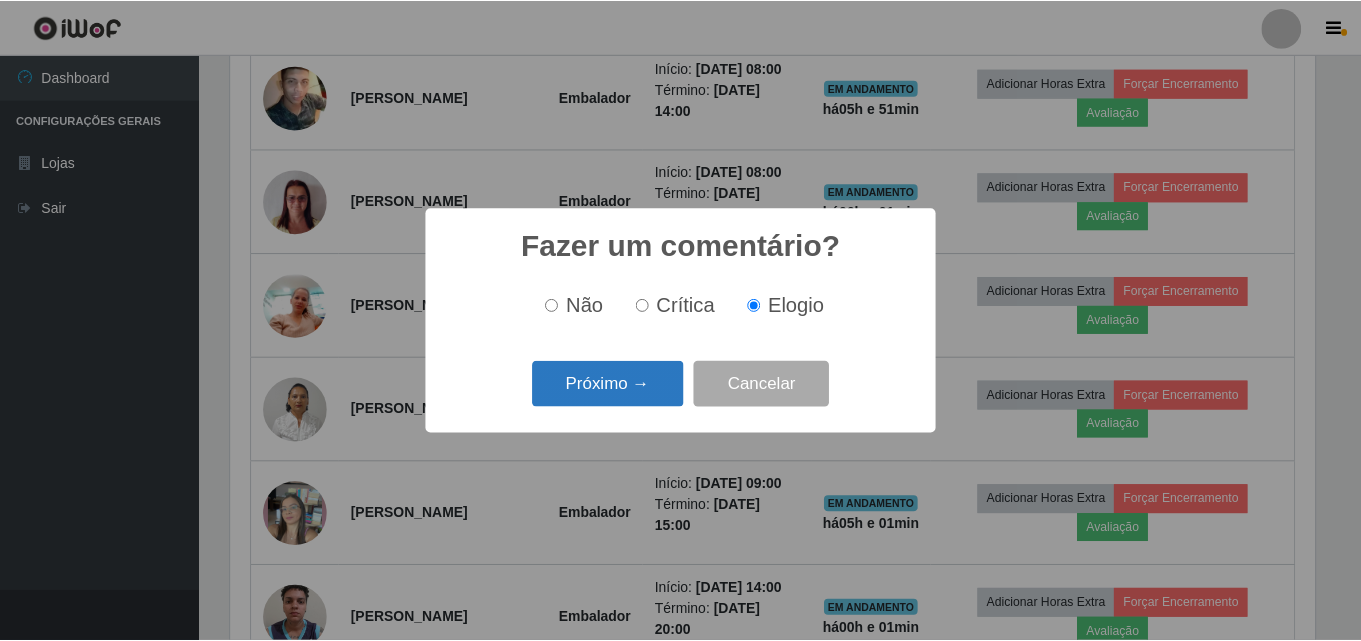 scroll, scrollTop: 999585, scrollLeft: 998911, axis: both 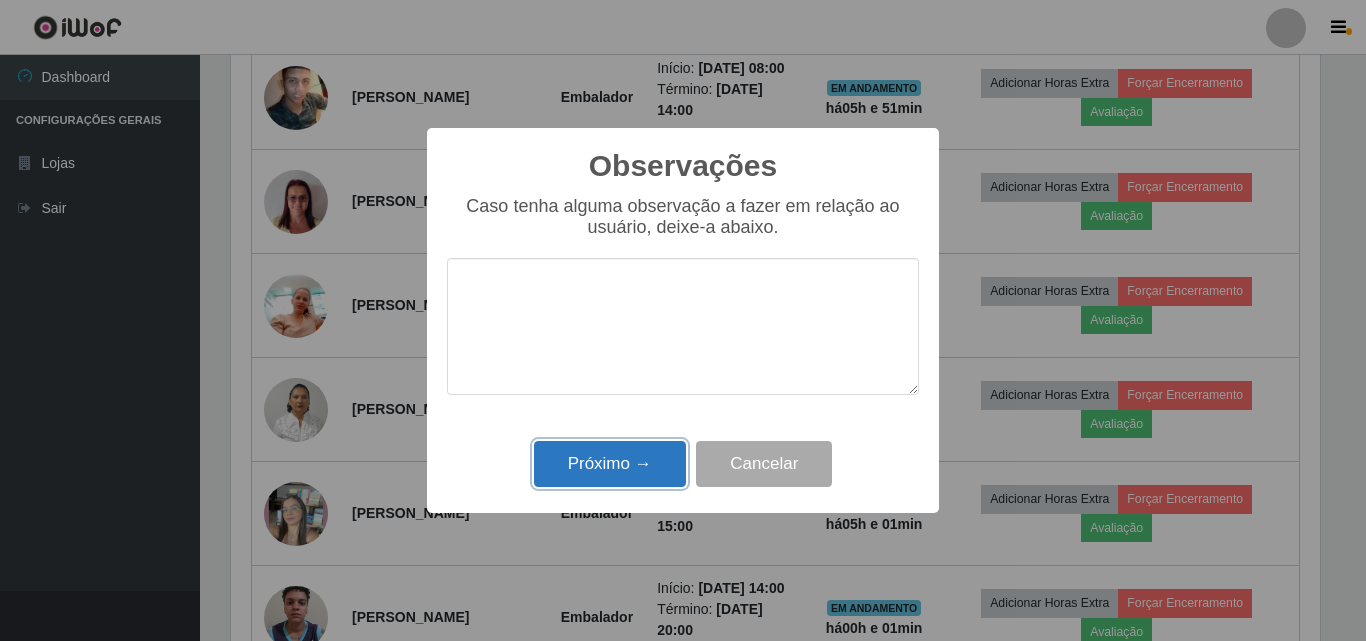 click on "Próximo →" at bounding box center (610, 464) 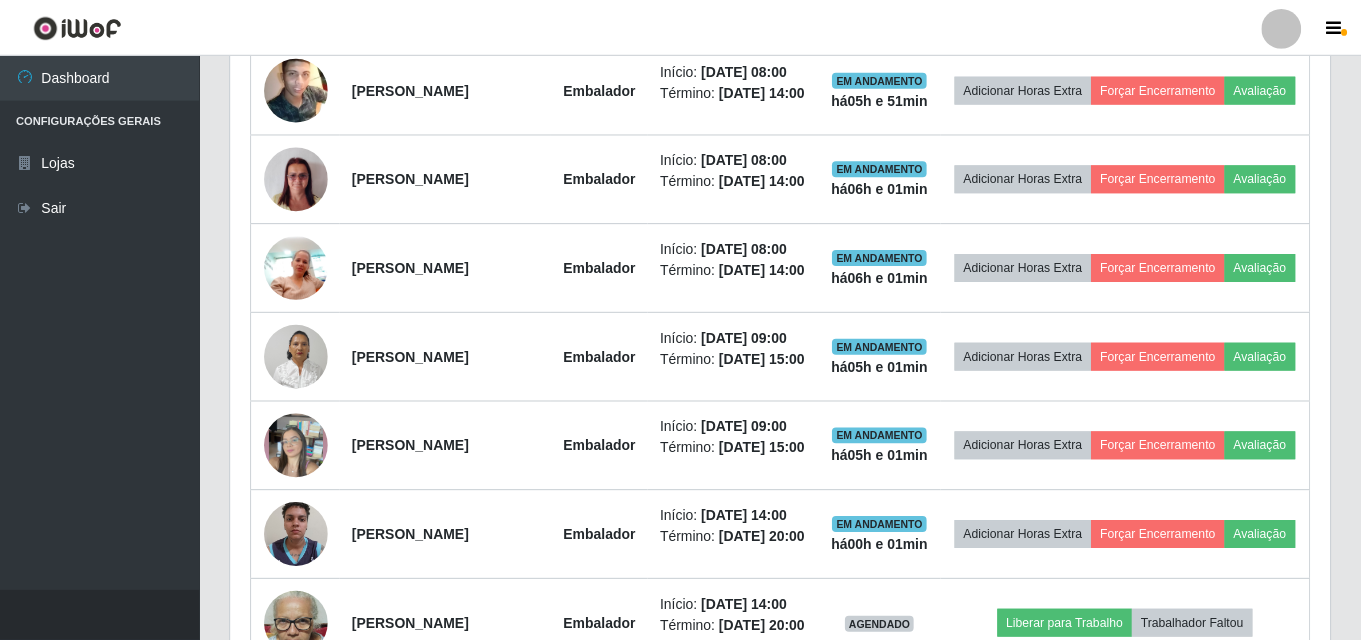 scroll, scrollTop: 999585, scrollLeft: 998901, axis: both 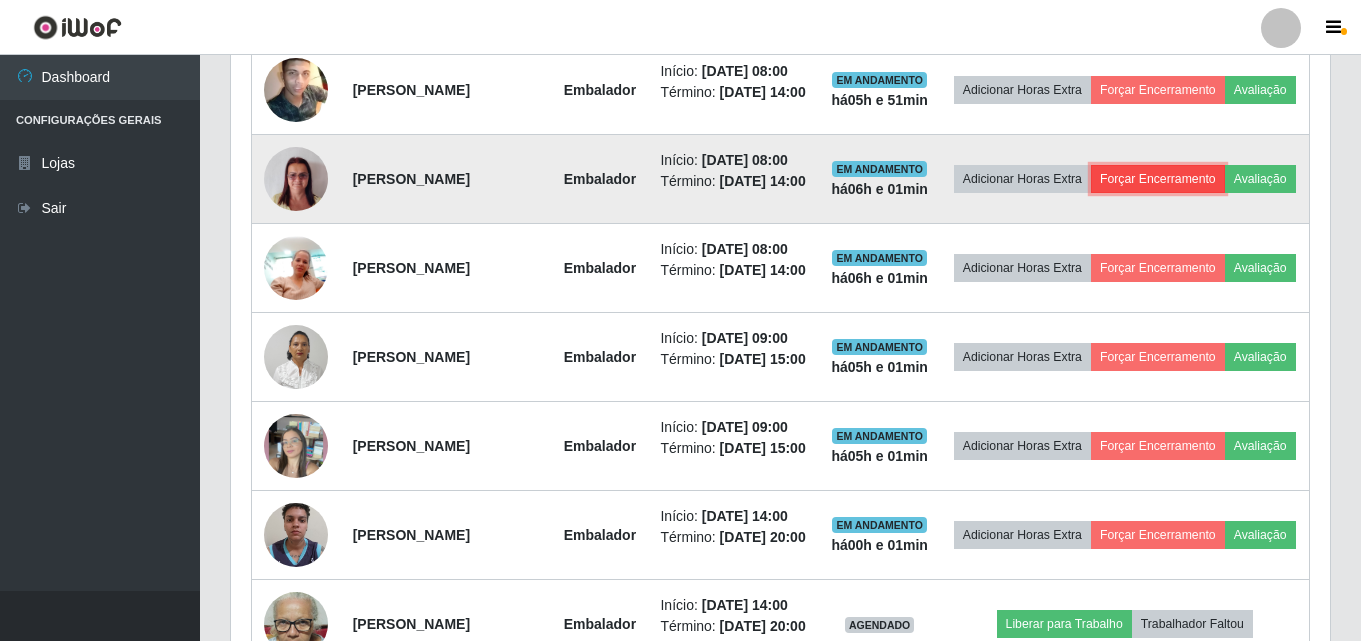 click on "Forçar Encerramento" at bounding box center (1158, 179) 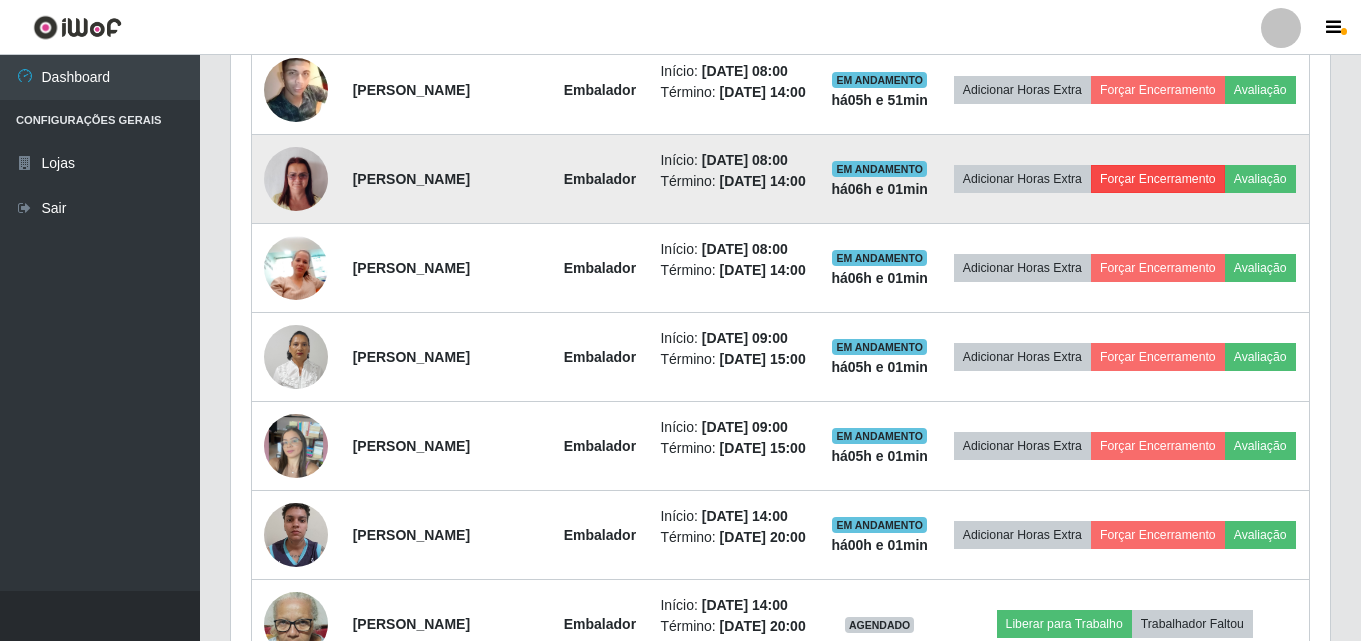 scroll, scrollTop: 999585, scrollLeft: 998911, axis: both 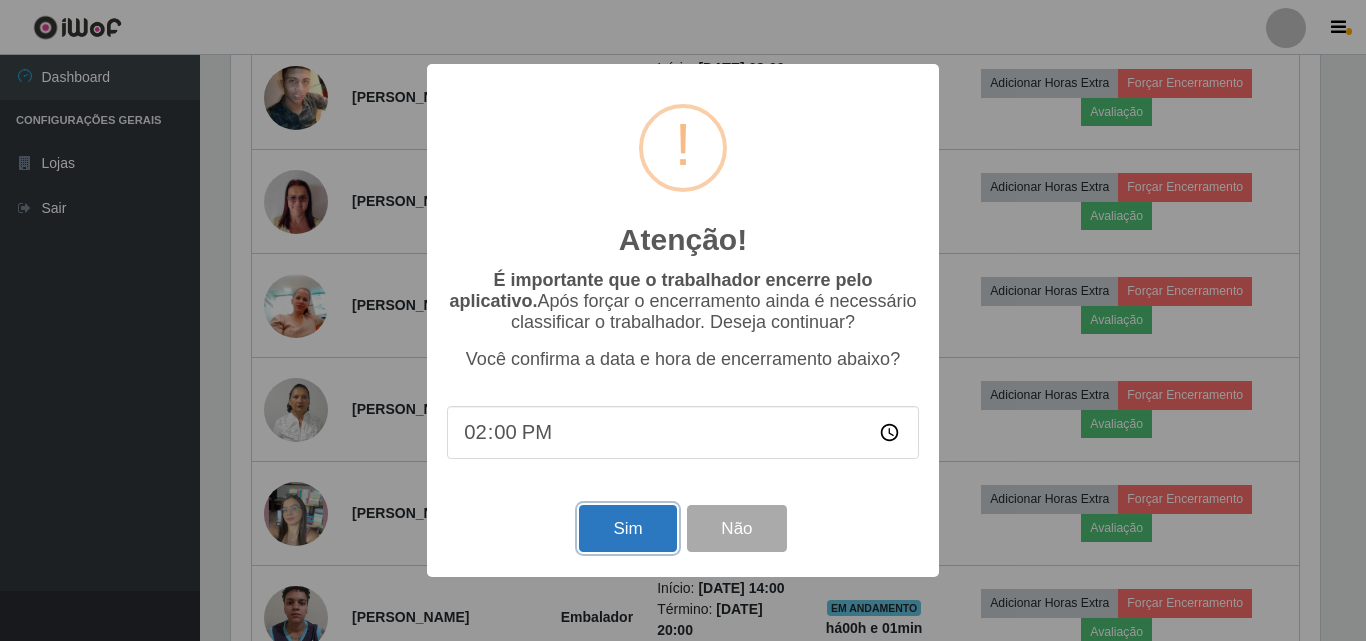 click on "Sim" at bounding box center [627, 528] 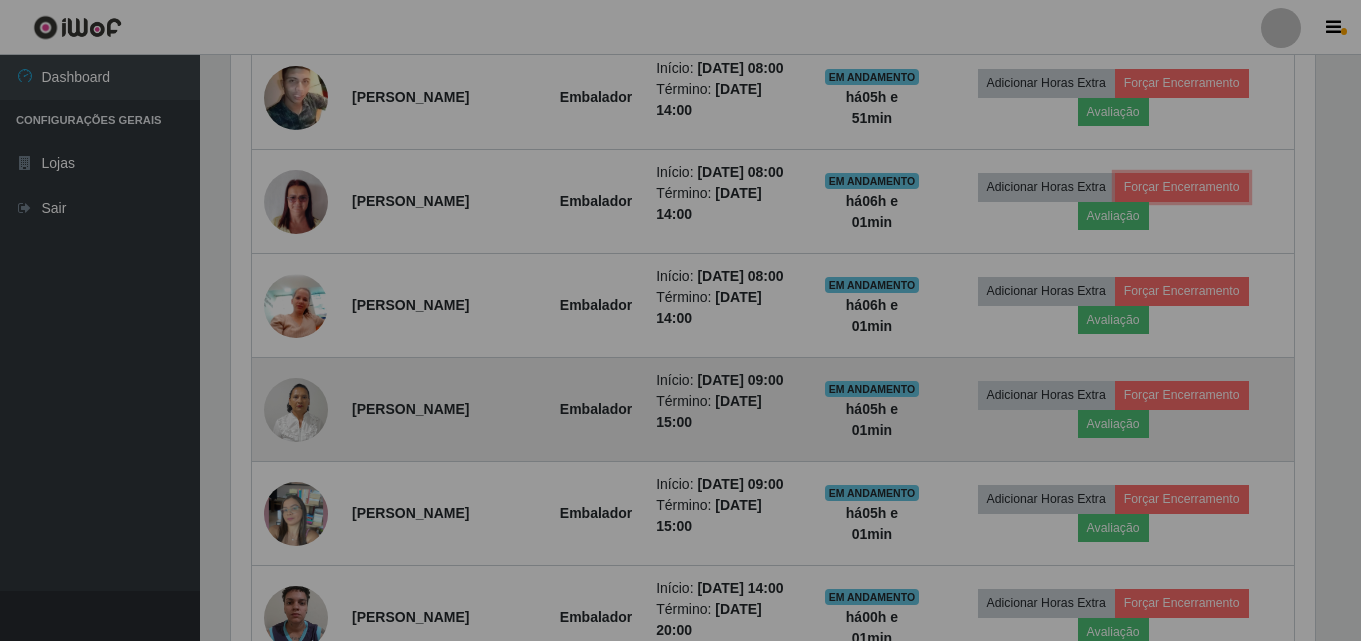 scroll, scrollTop: 999585, scrollLeft: 998901, axis: both 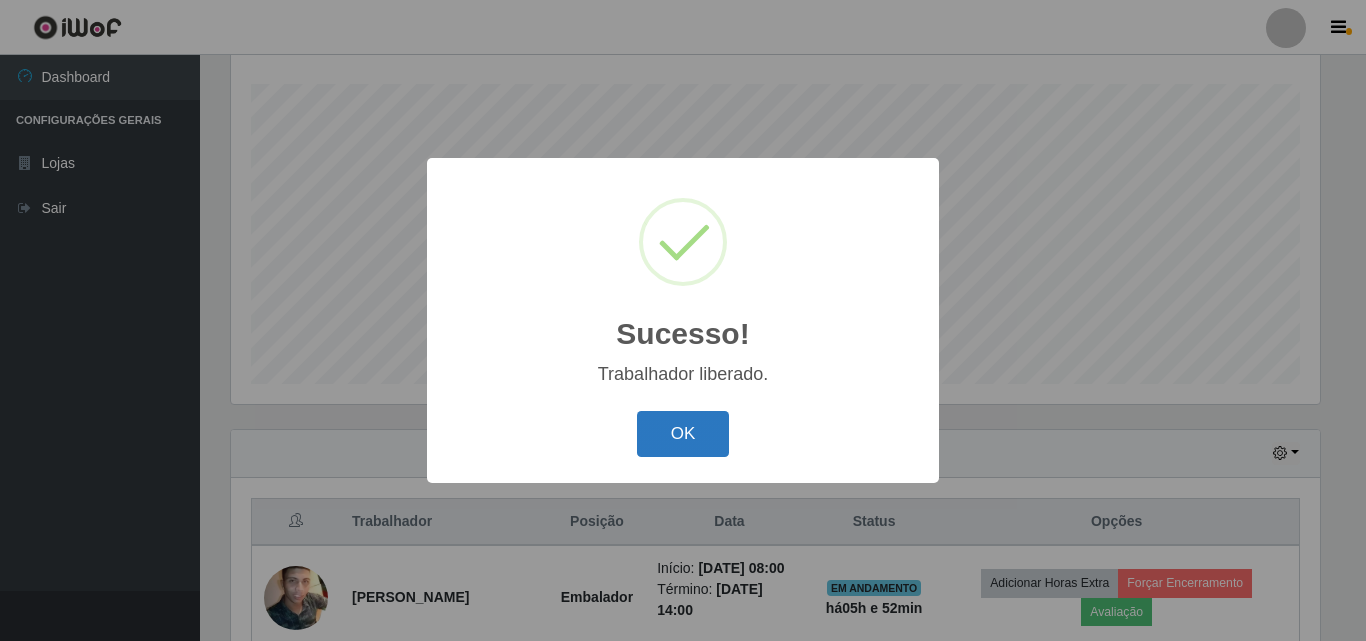 click on "OK" at bounding box center [683, 434] 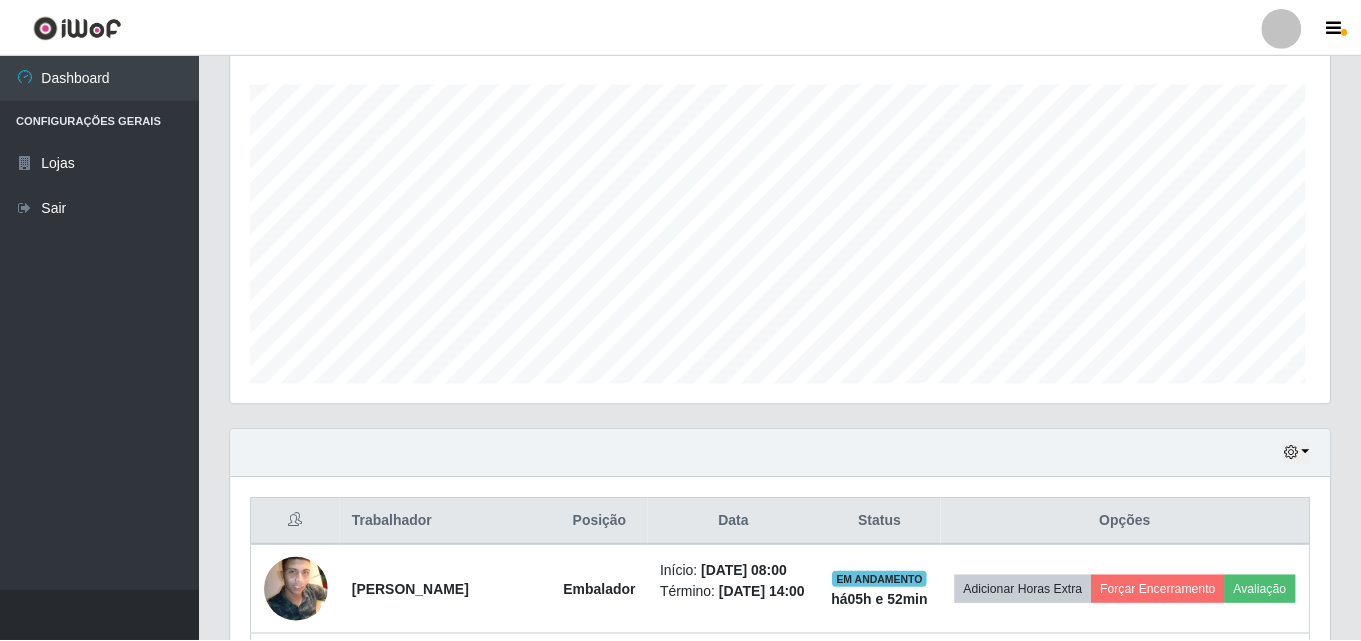 scroll, scrollTop: 999585, scrollLeft: 998901, axis: both 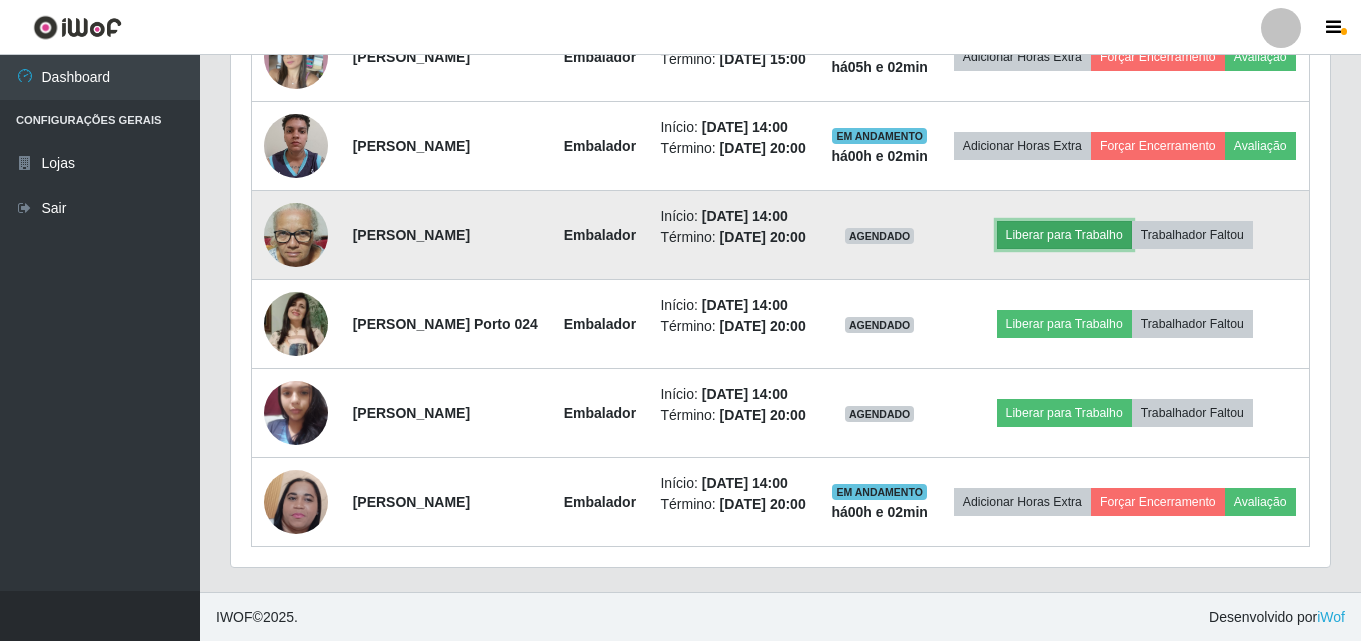 click on "Liberar para Trabalho" at bounding box center [1064, 235] 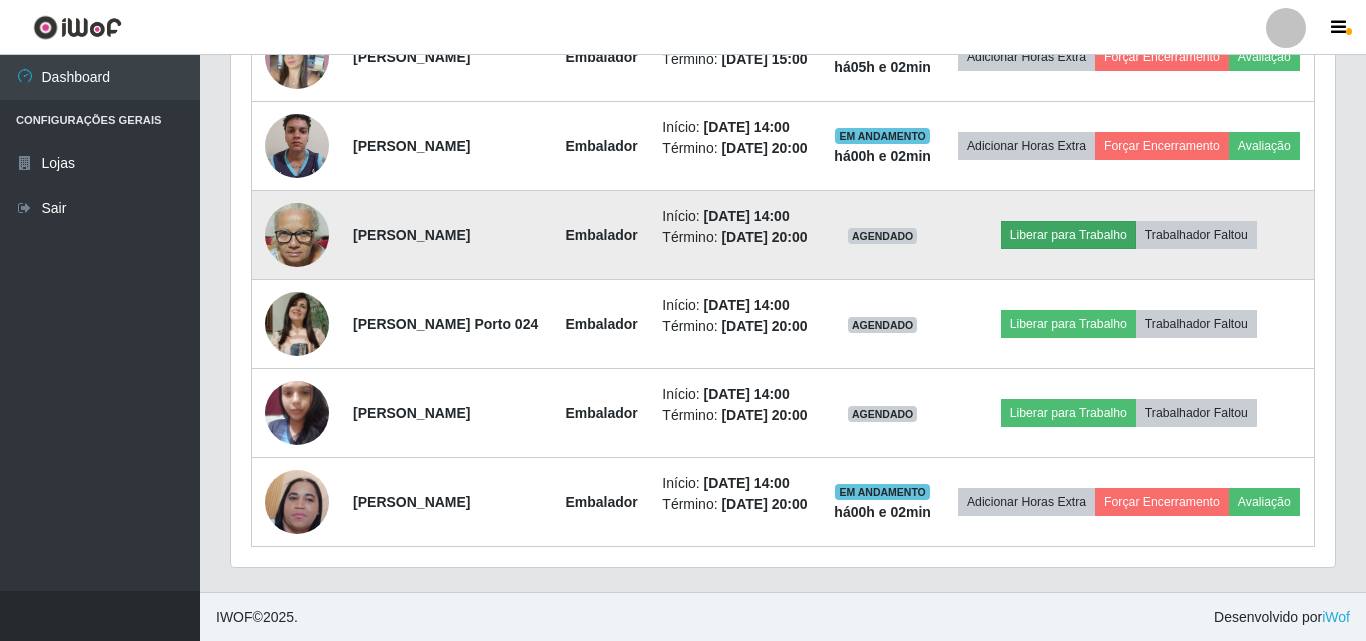 scroll, scrollTop: 999585, scrollLeft: 998911, axis: both 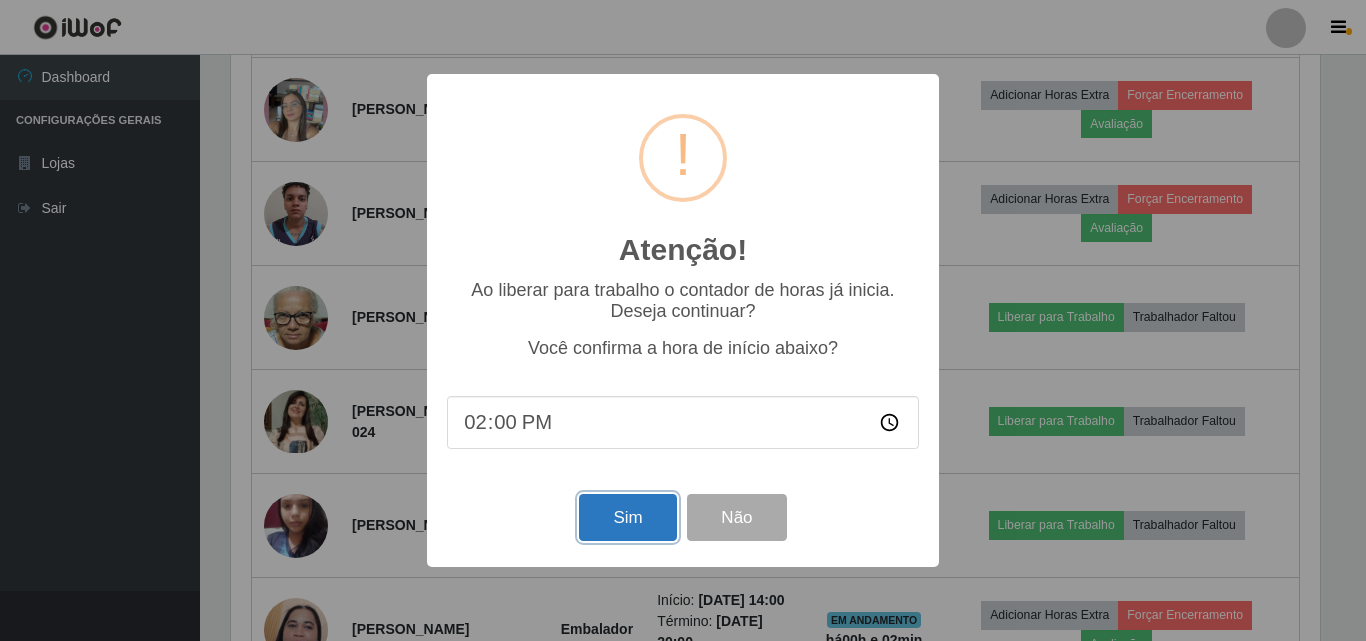 click on "Sim" at bounding box center (627, 517) 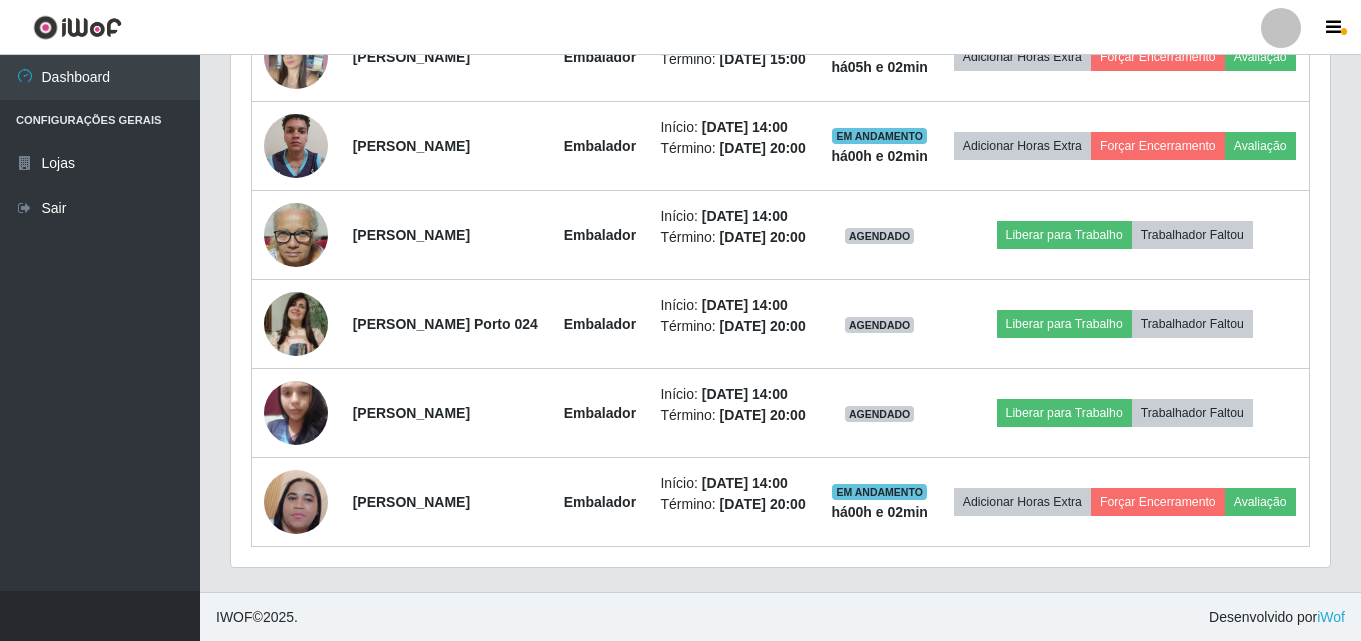 scroll, scrollTop: 999585, scrollLeft: 998901, axis: both 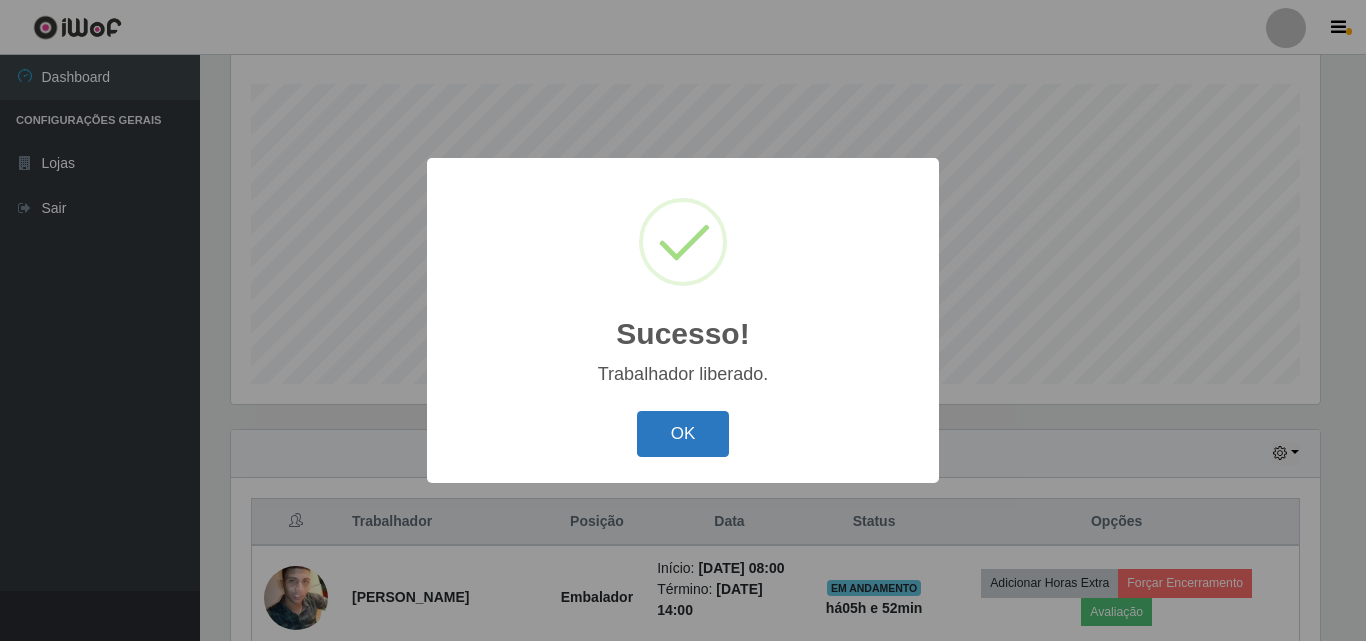 click on "OK" at bounding box center (683, 434) 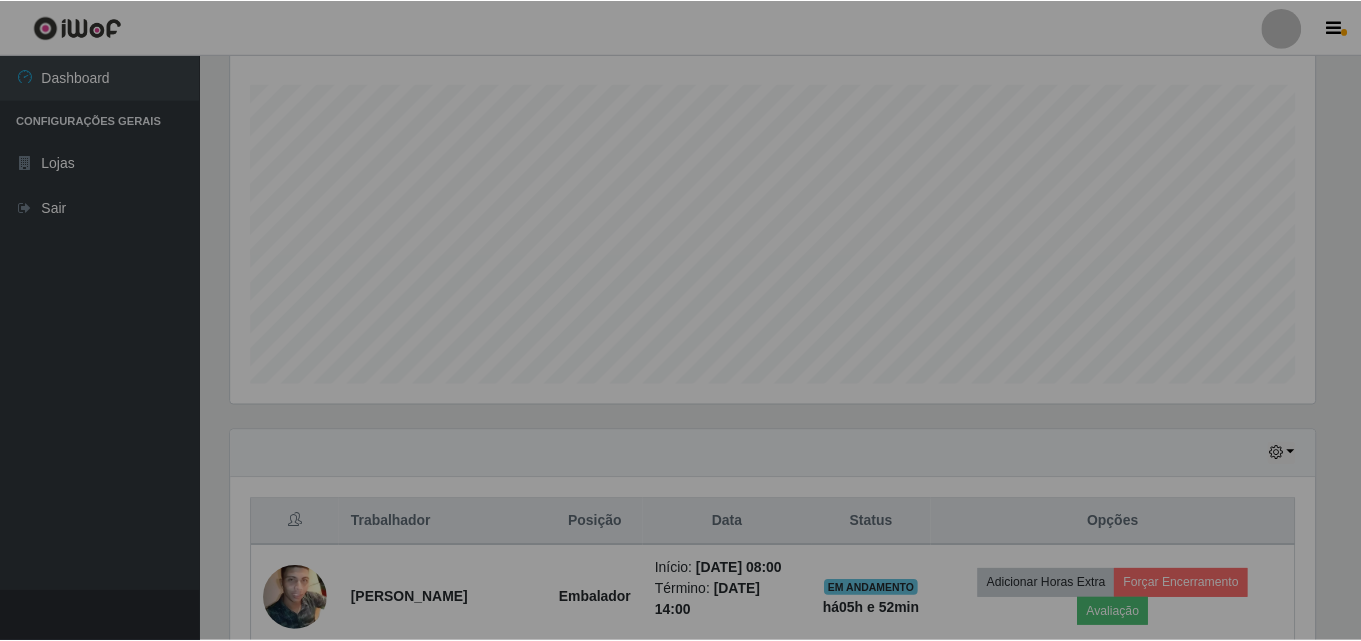 scroll, scrollTop: 999585, scrollLeft: 998901, axis: both 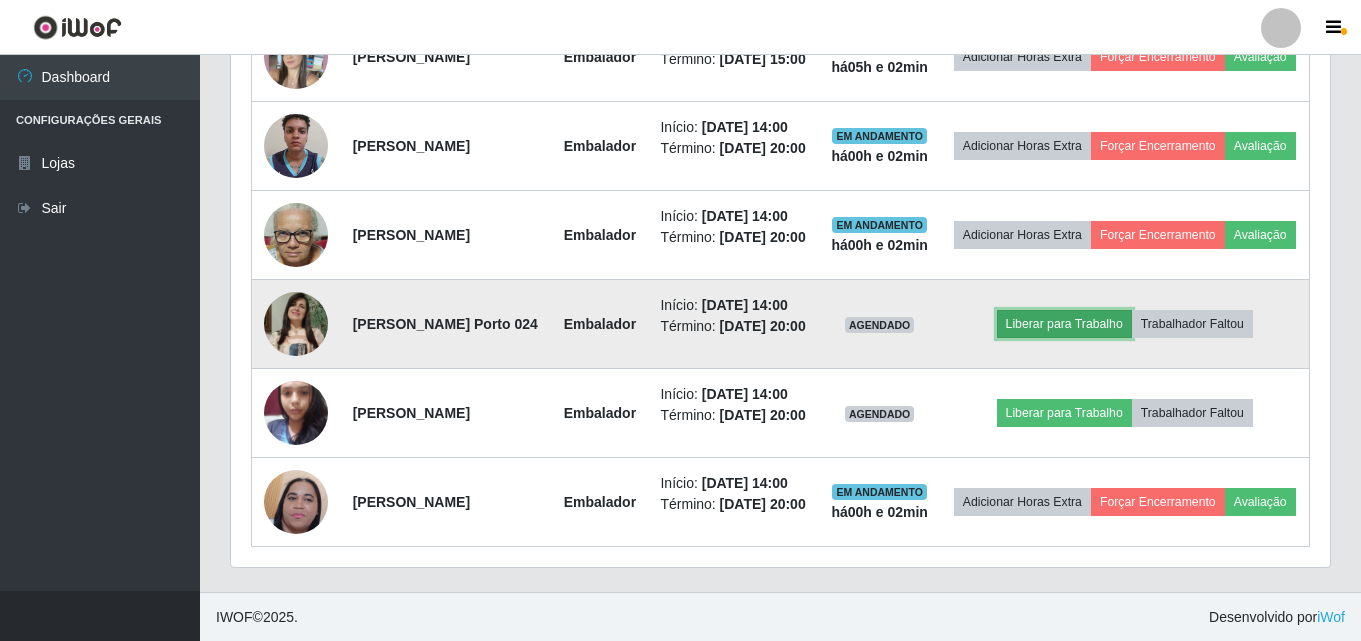 click on "Liberar para Trabalho" at bounding box center (1064, 324) 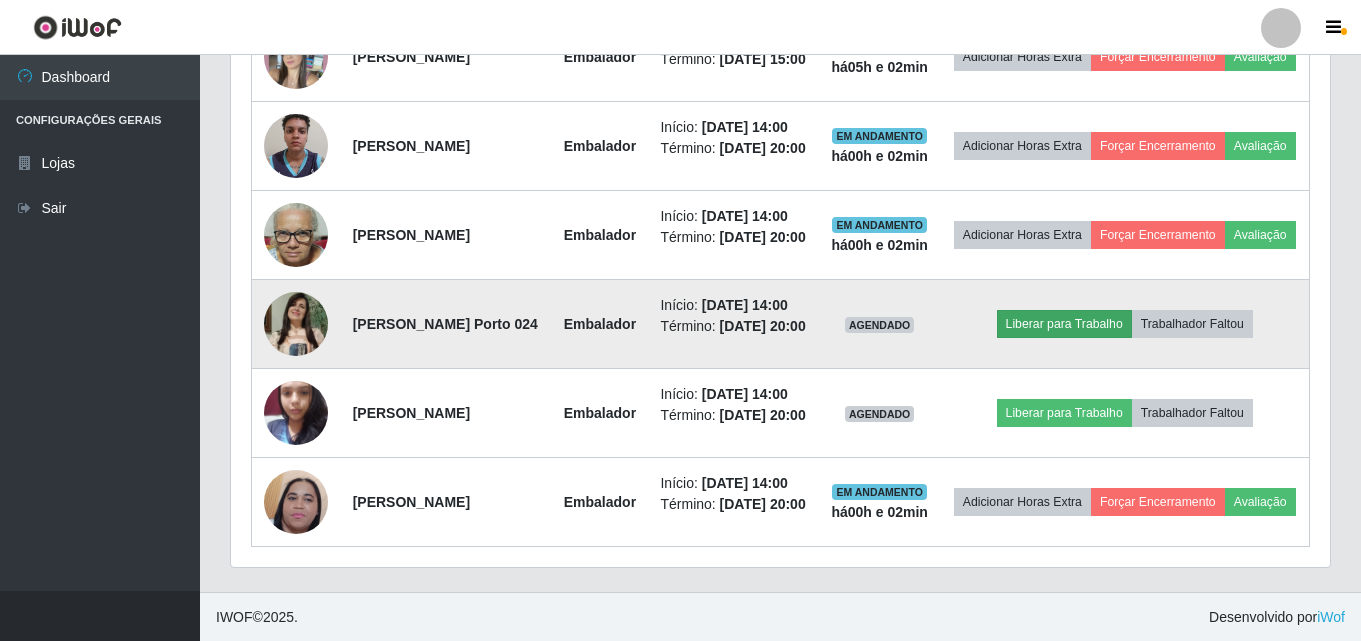 scroll 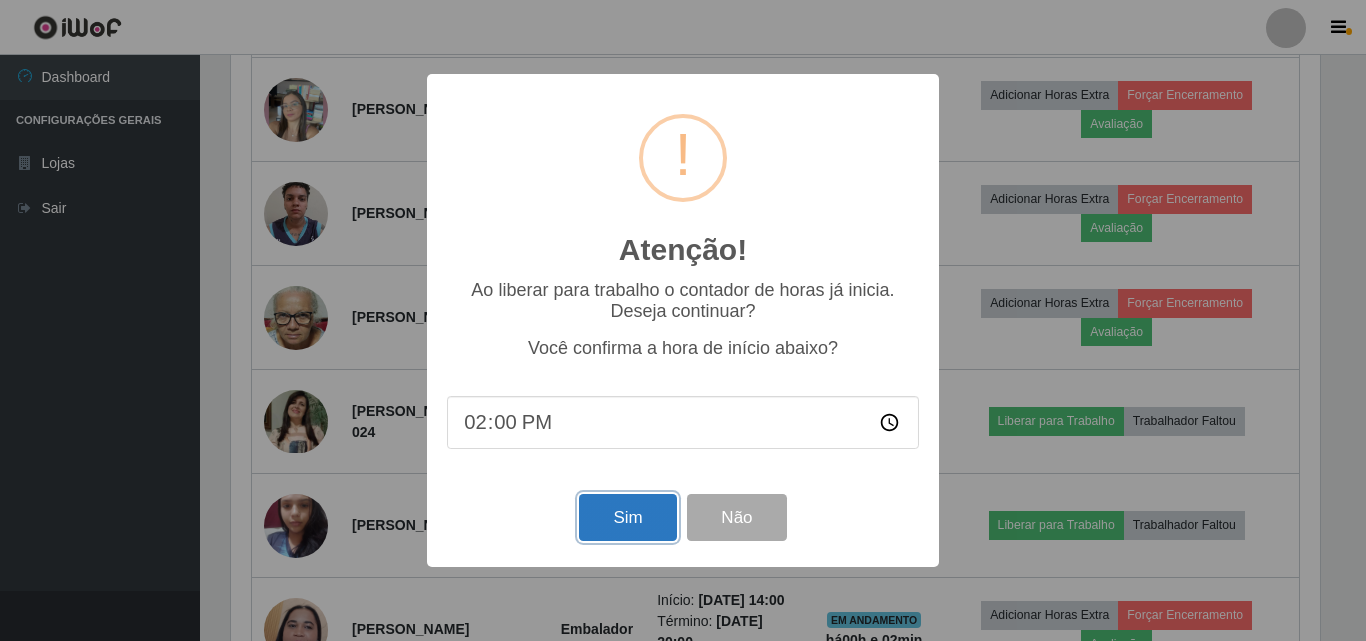 click on "Sim" at bounding box center (627, 517) 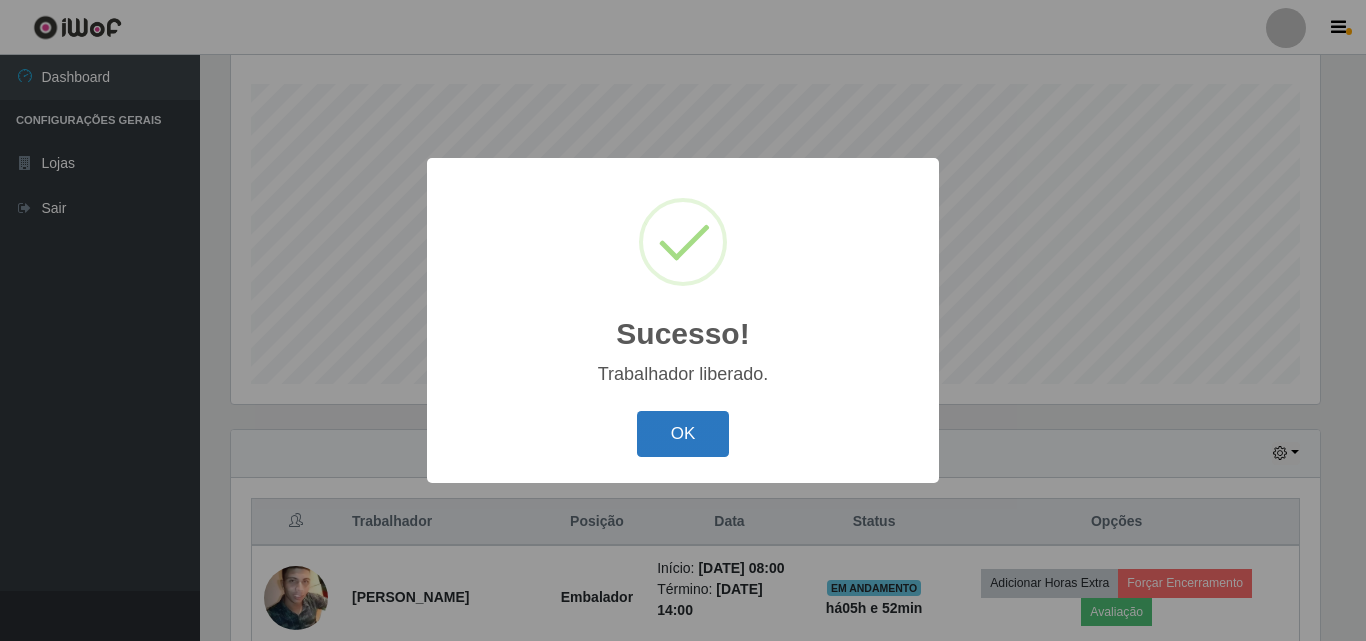 click on "OK" at bounding box center [683, 434] 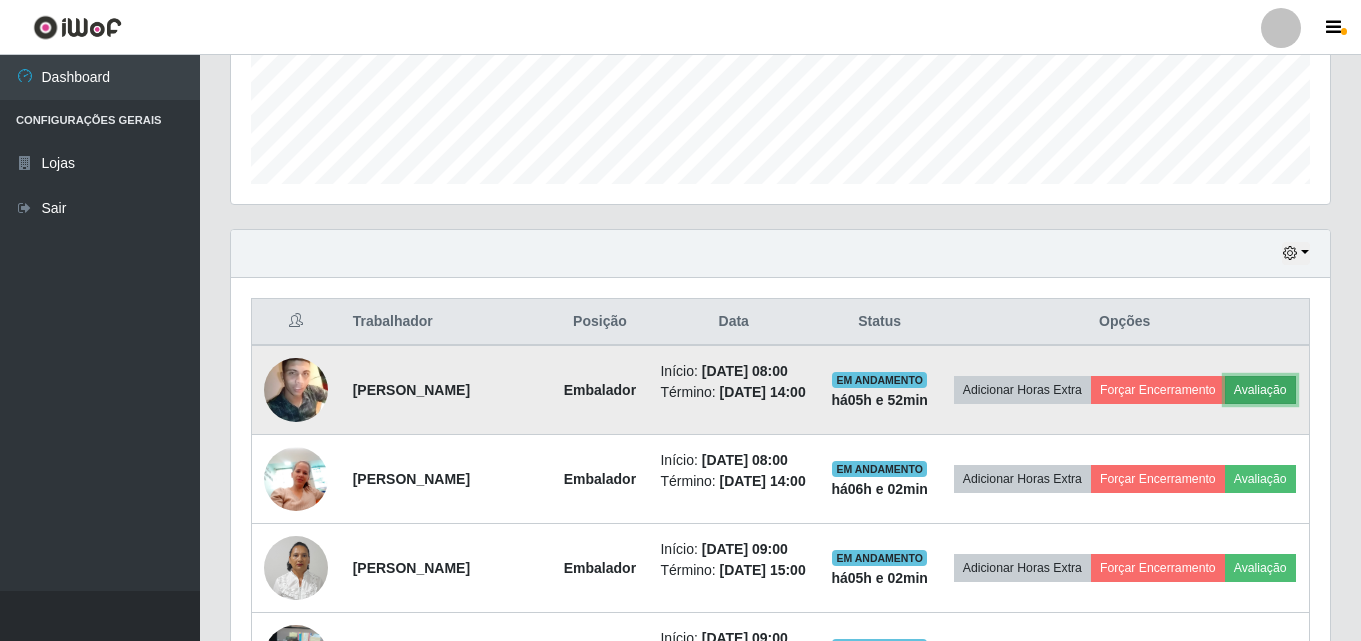 click on "Avaliação" at bounding box center (1260, 390) 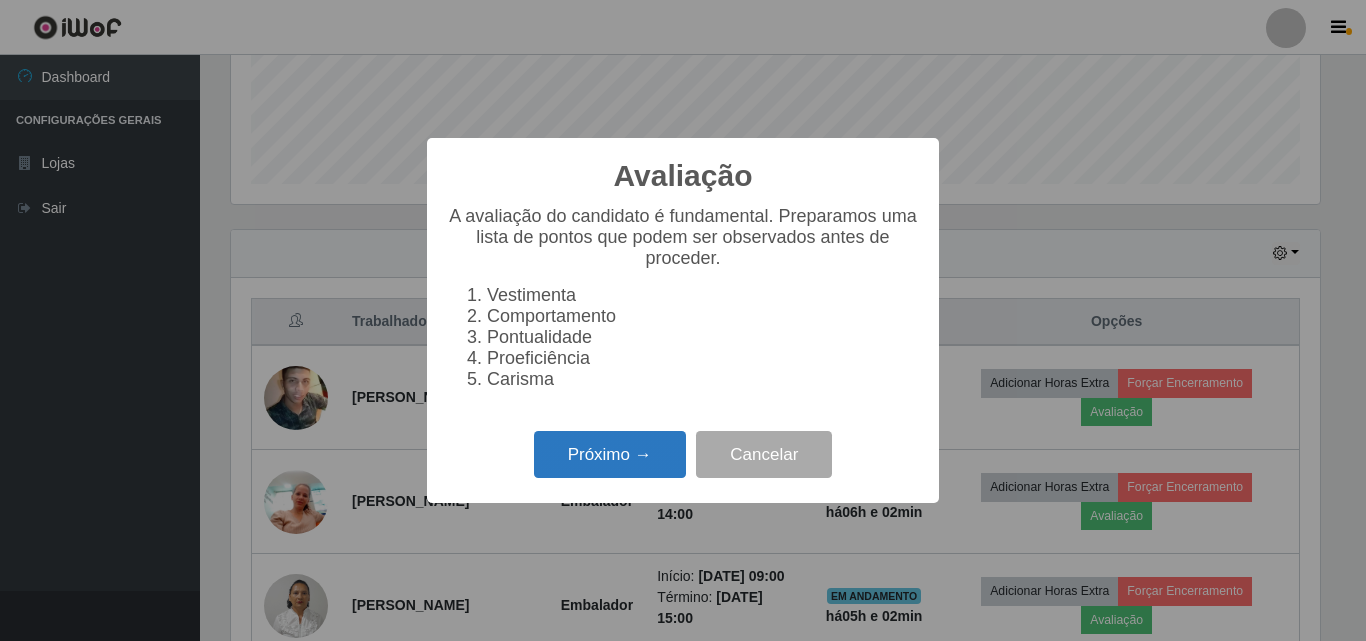 click on "Próximo →" at bounding box center (610, 454) 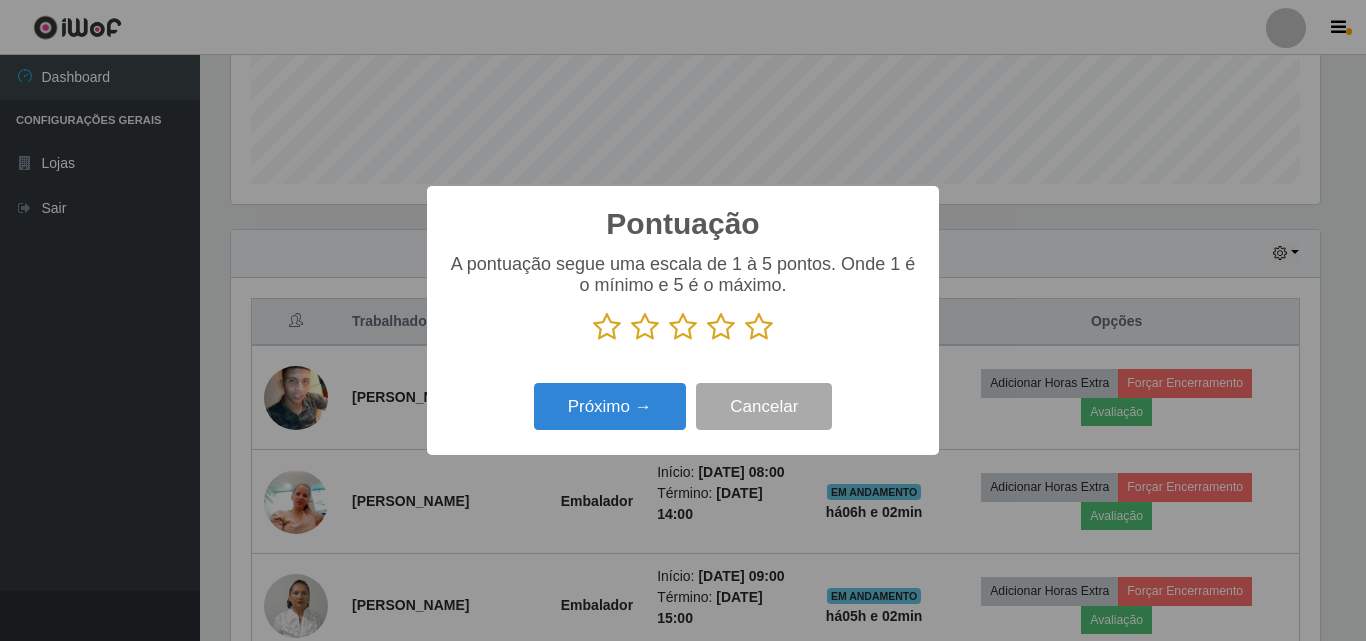 click at bounding box center (759, 327) 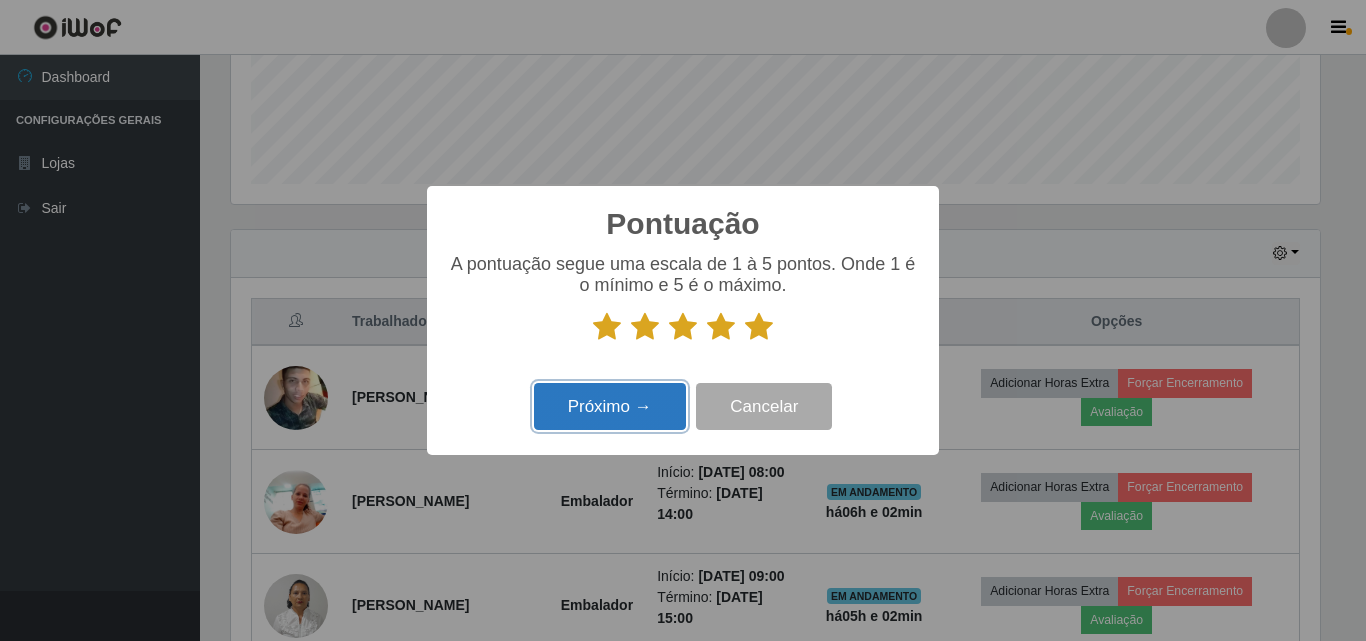 click on "Próximo →" at bounding box center [610, 406] 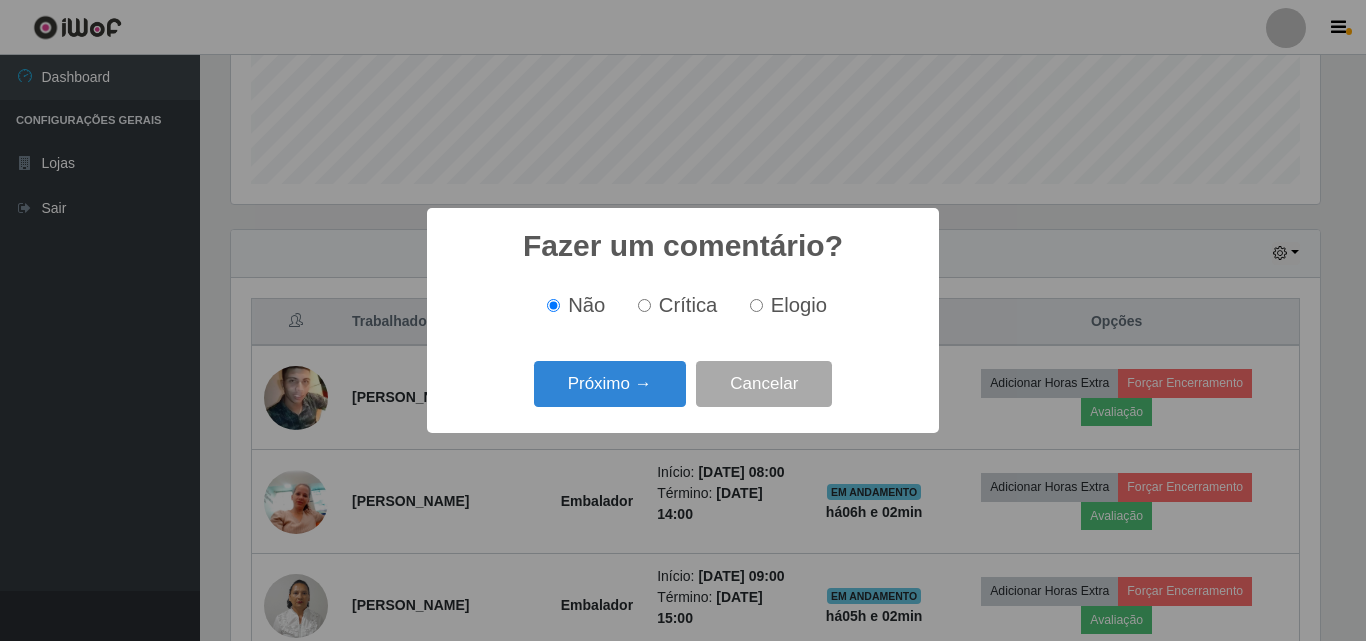 click on "Elogio" at bounding box center [756, 305] 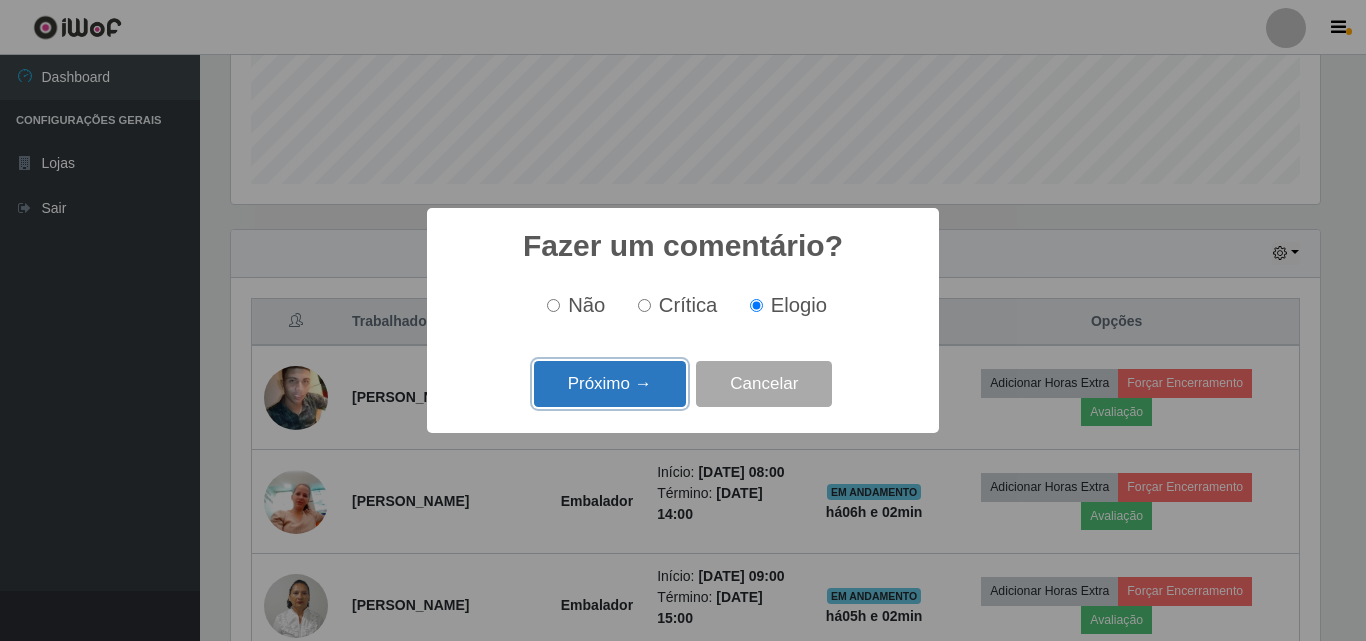 click on "Próximo →" at bounding box center [610, 384] 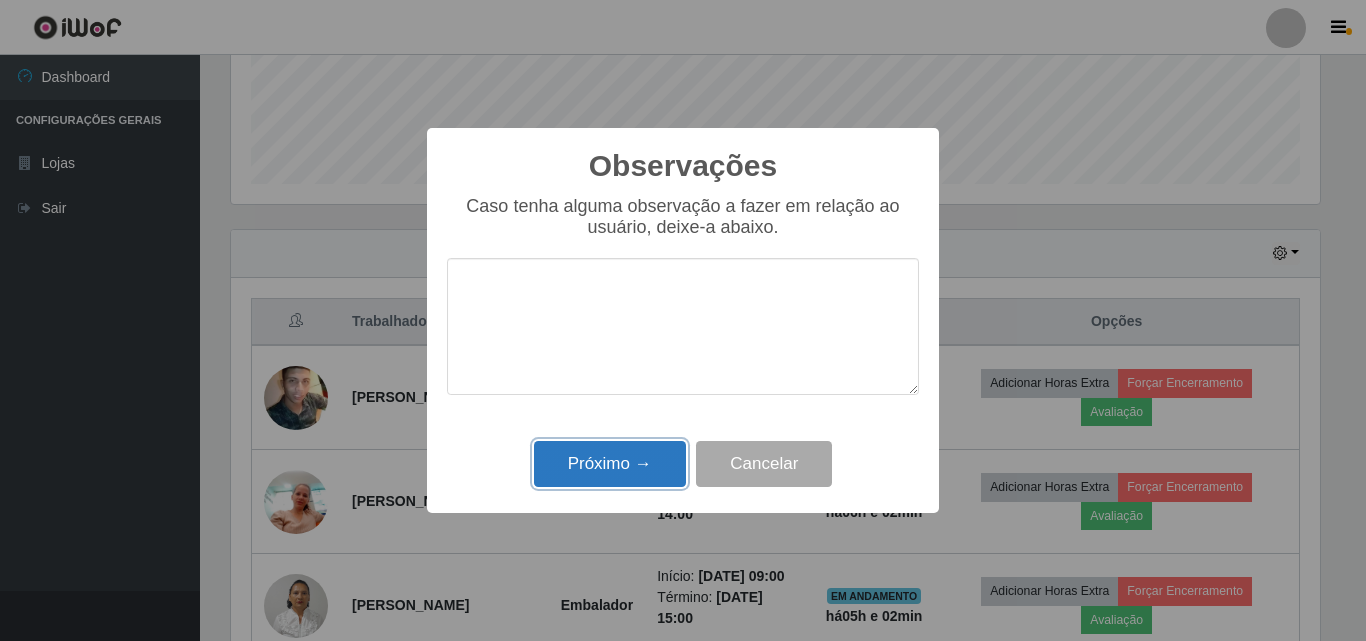 click on "Próximo →" at bounding box center [610, 464] 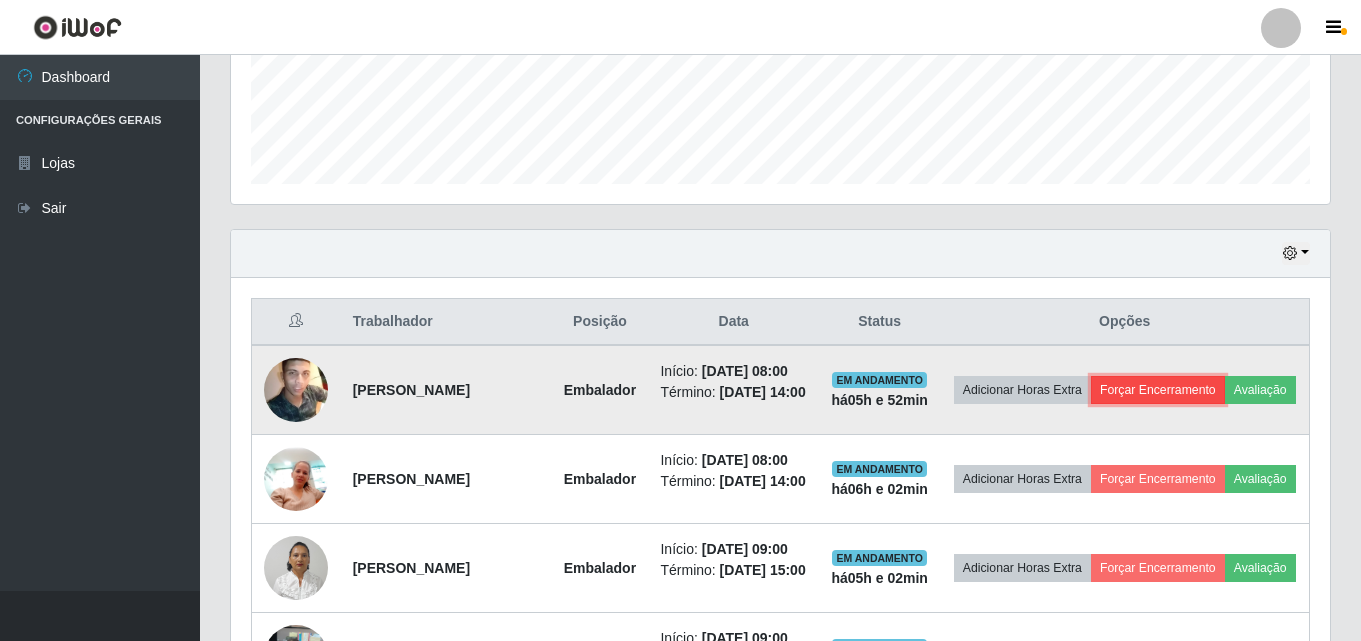click on "Forçar Encerramento" at bounding box center [1158, 390] 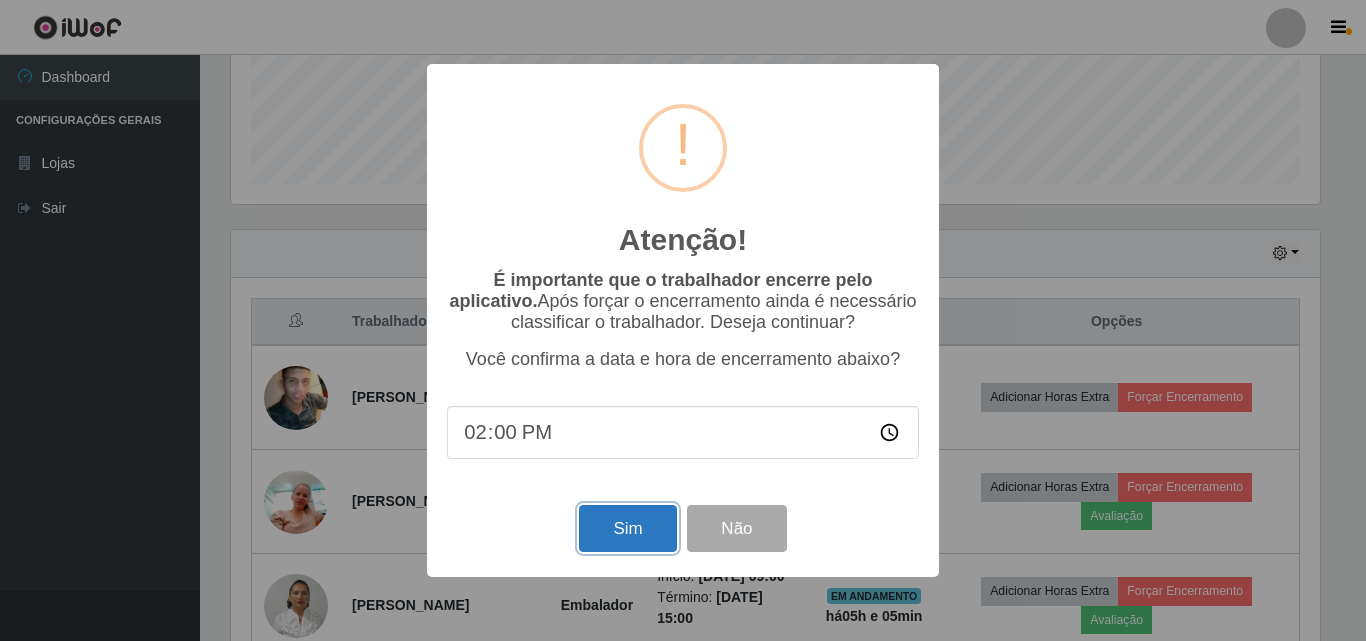 click on "Sim" at bounding box center [627, 528] 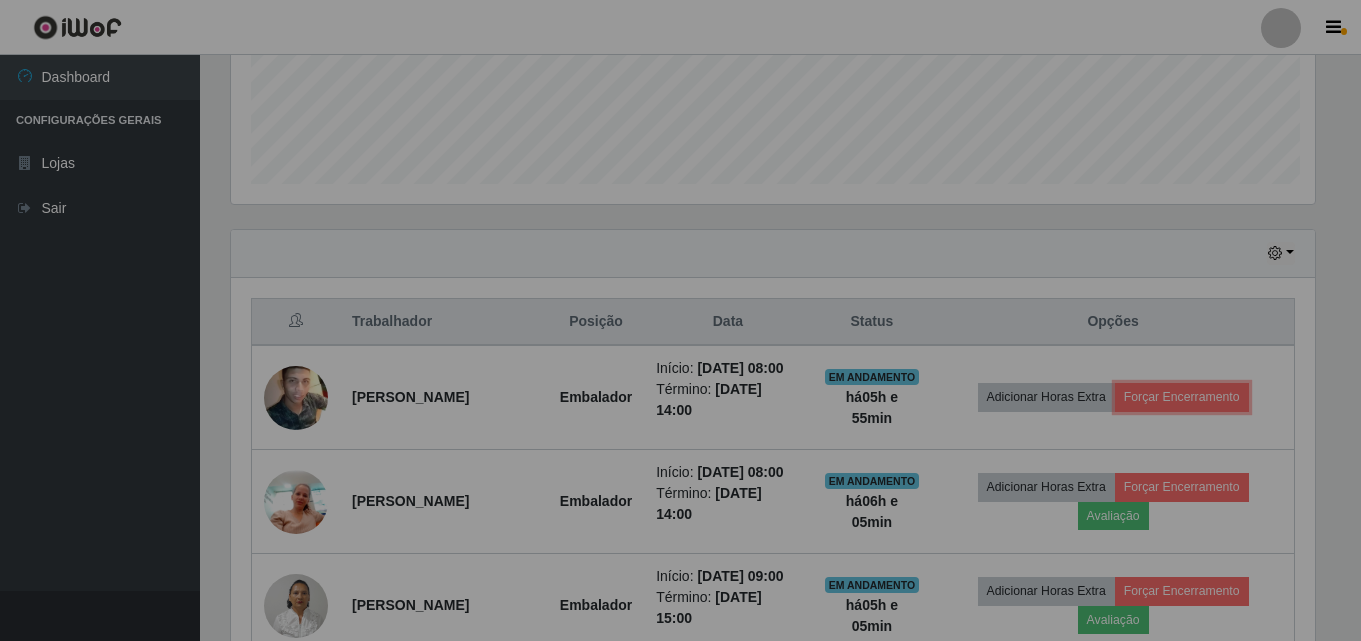scroll, scrollTop: 999585, scrollLeft: 998901, axis: both 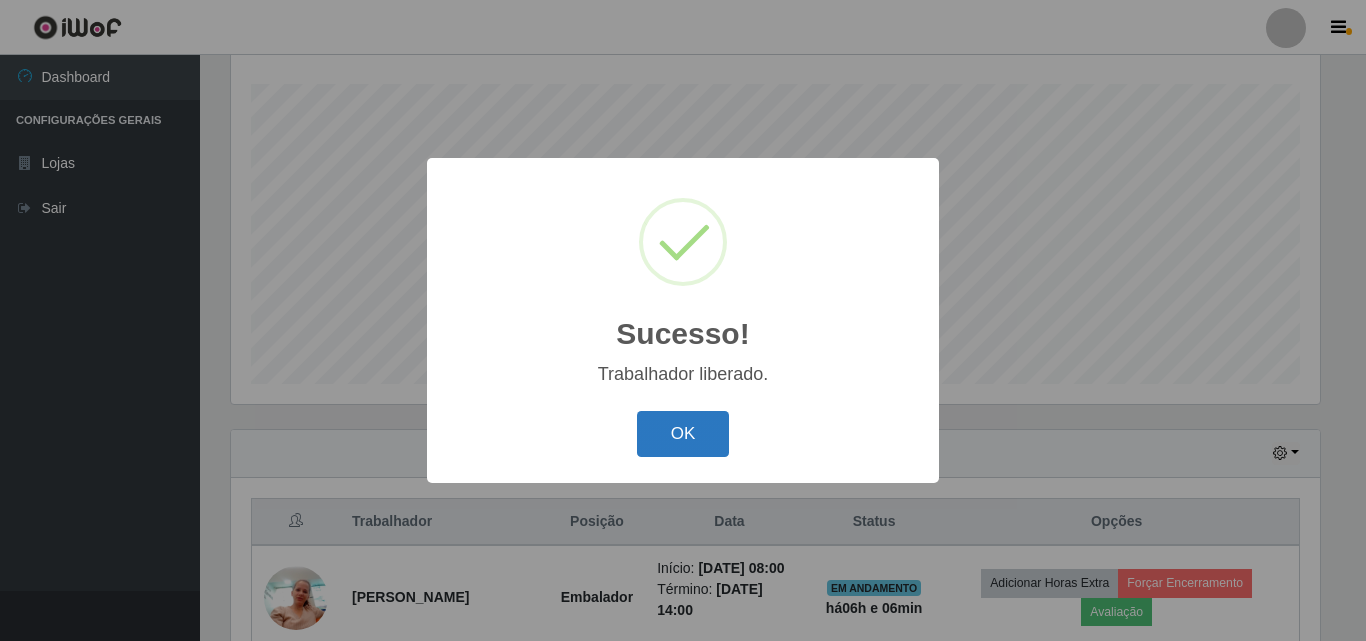 click on "OK" at bounding box center [683, 434] 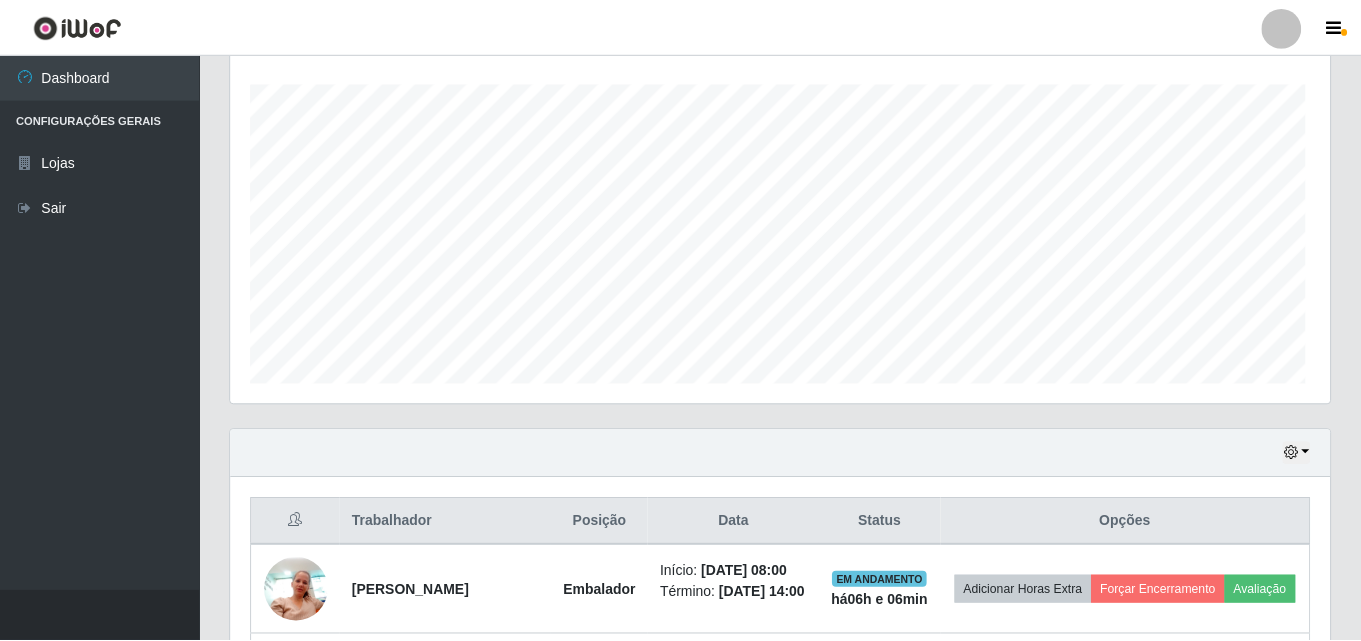 scroll, scrollTop: 999585, scrollLeft: 998901, axis: both 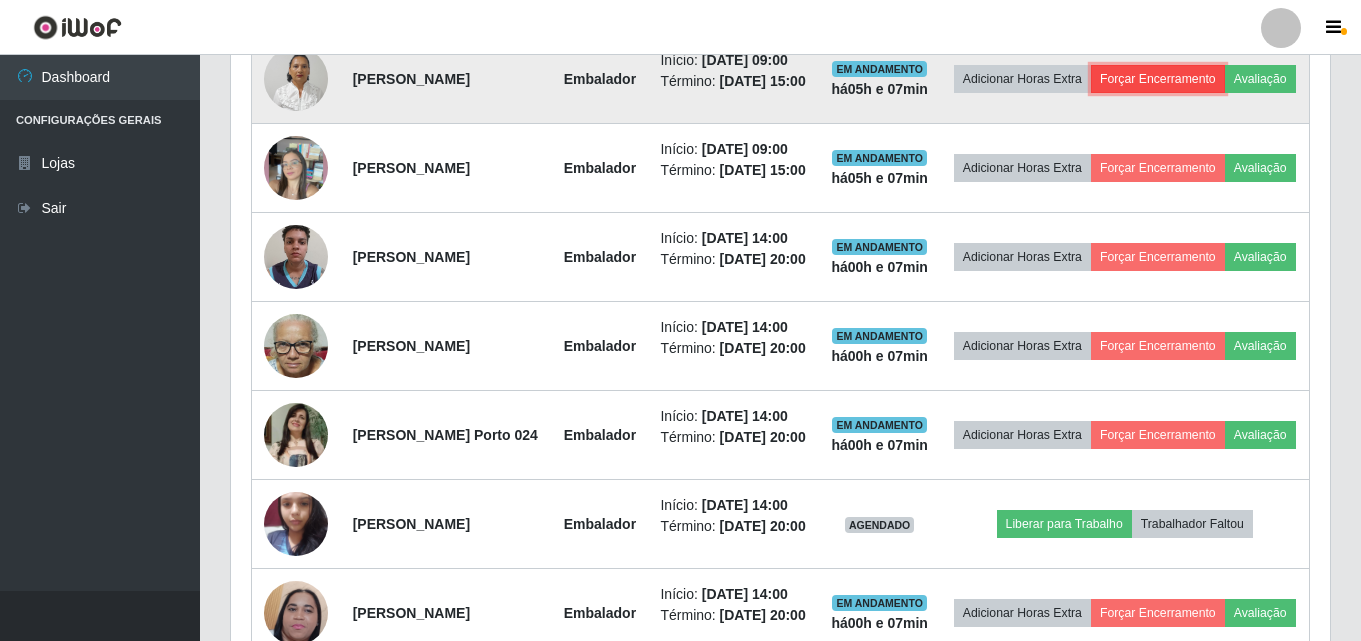 click on "Forçar Encerramento" at bounding box center (1158, 79) 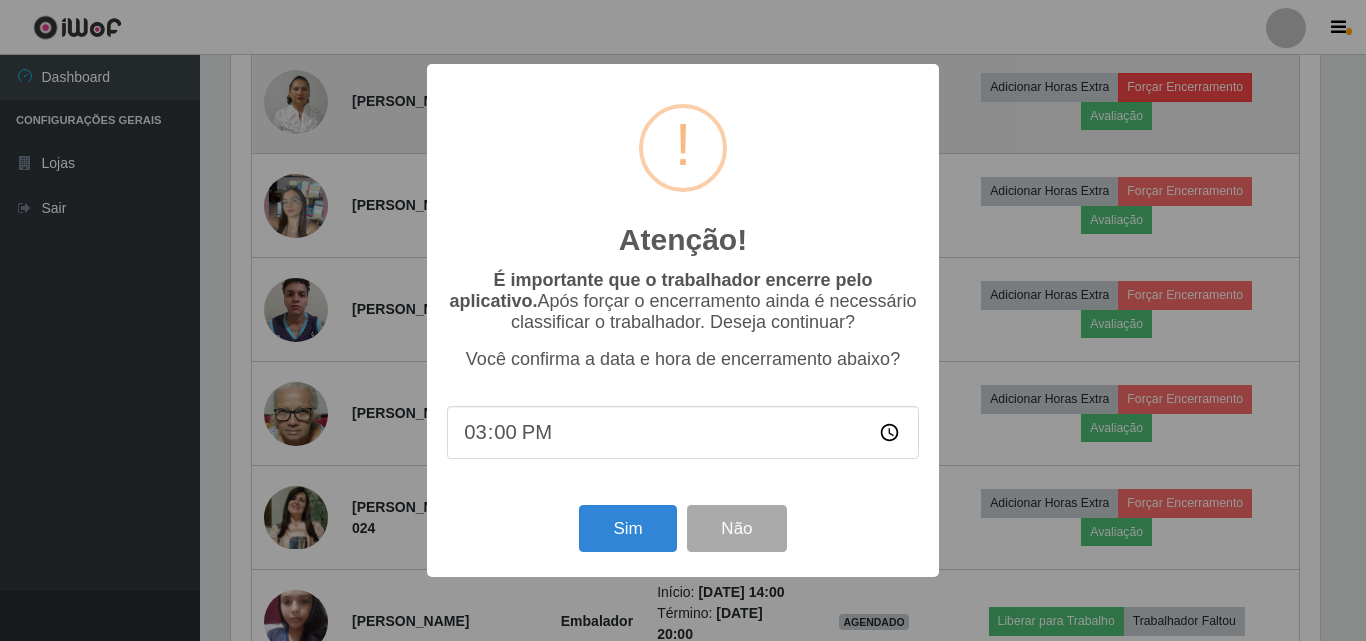 scroll, scrollTop: 999585, scrollLeft: 998911, axis: both 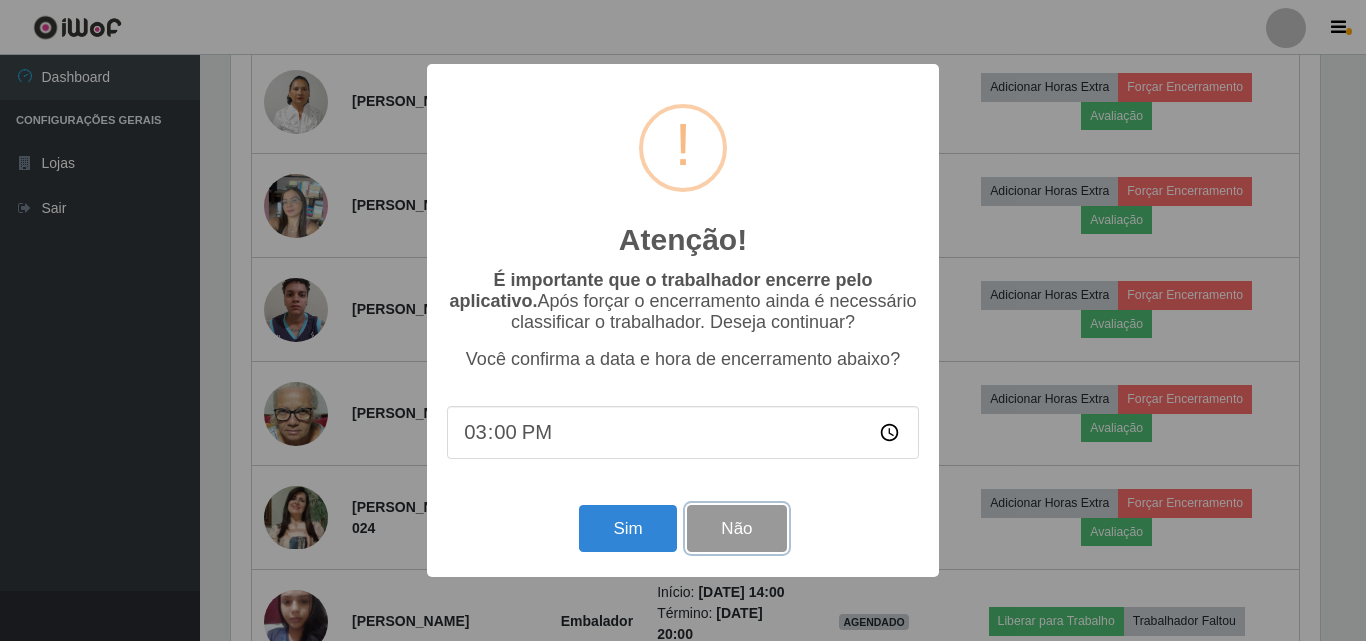 click on "Não" at bounding box center [736, 528] 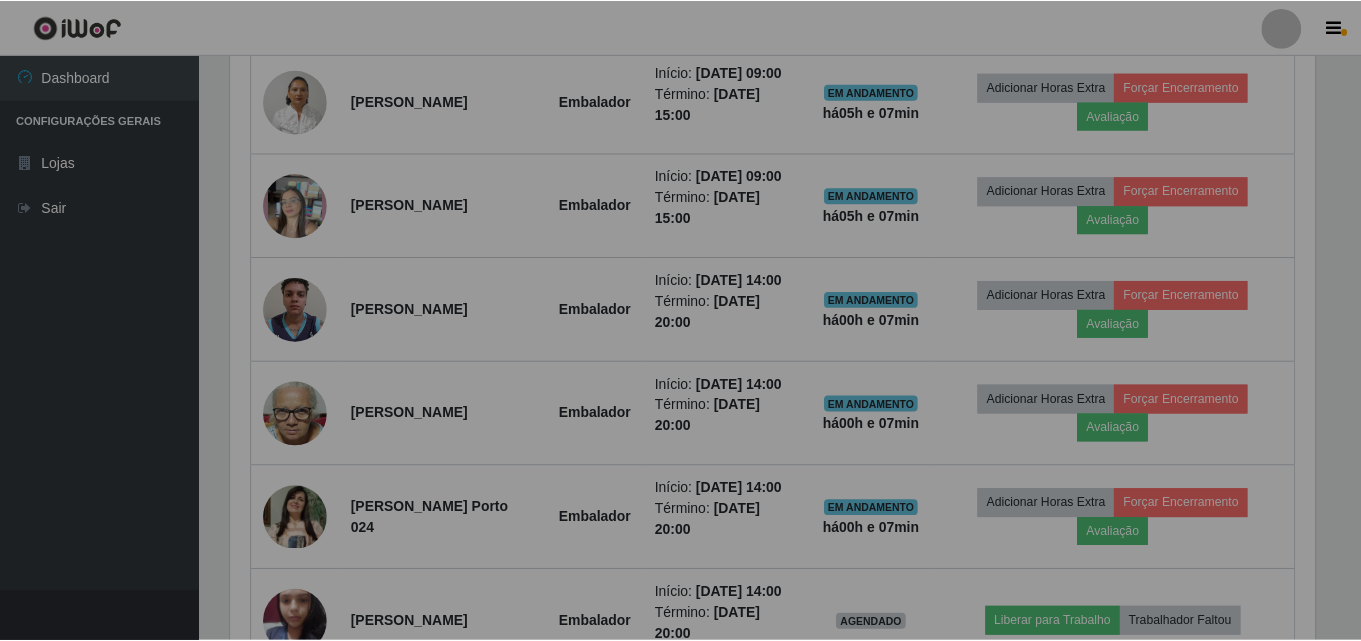 scroll, scrollTop: 999585, scrollLeft: 998901, axis: both 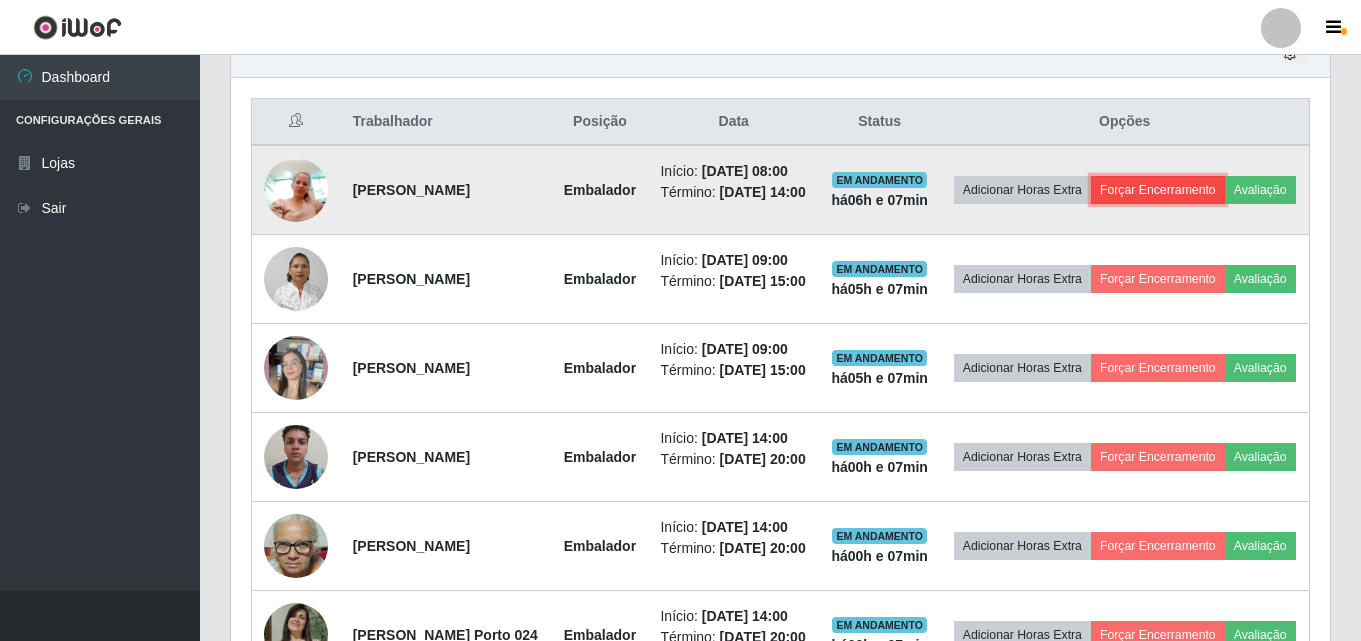 click on "Forçar Encerramento" at bounding box center (1158, 190) 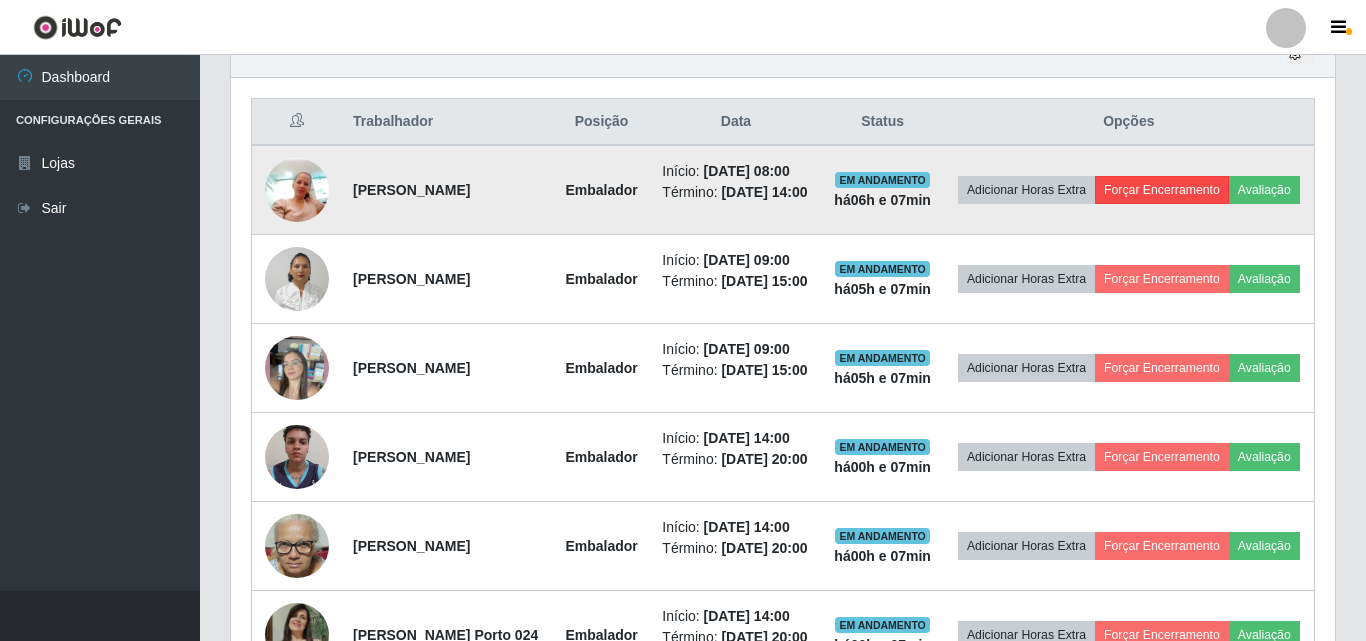 scroll, scrollTop: 999585, scrollLeft: 998911, axis: both 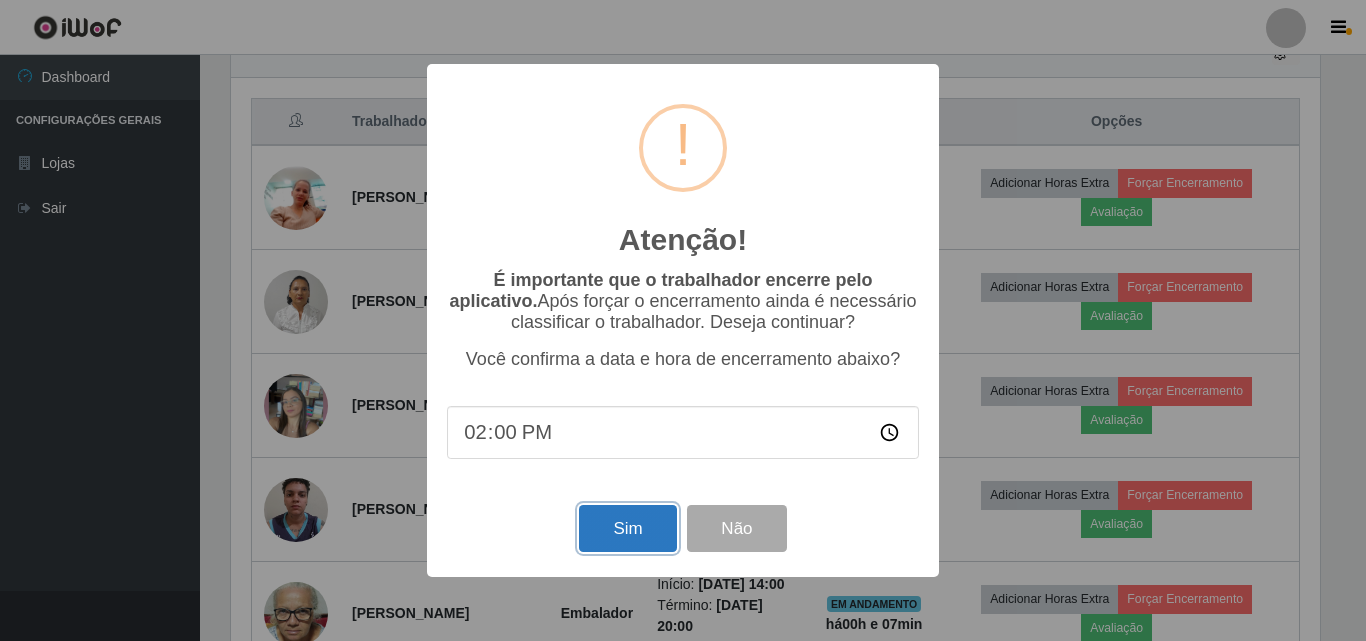 click on "Sim" at bounding box center (627, 528) 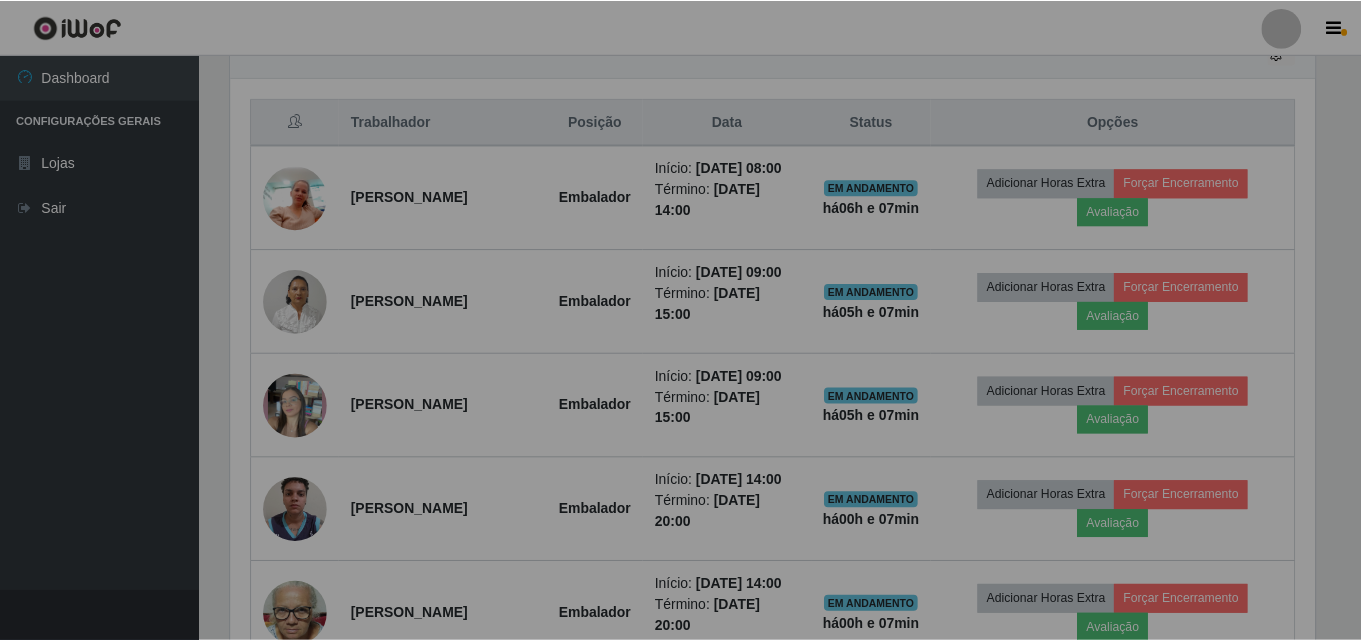 scroll, scrollTop: 999585, scrollLeft: 998901, axis: both 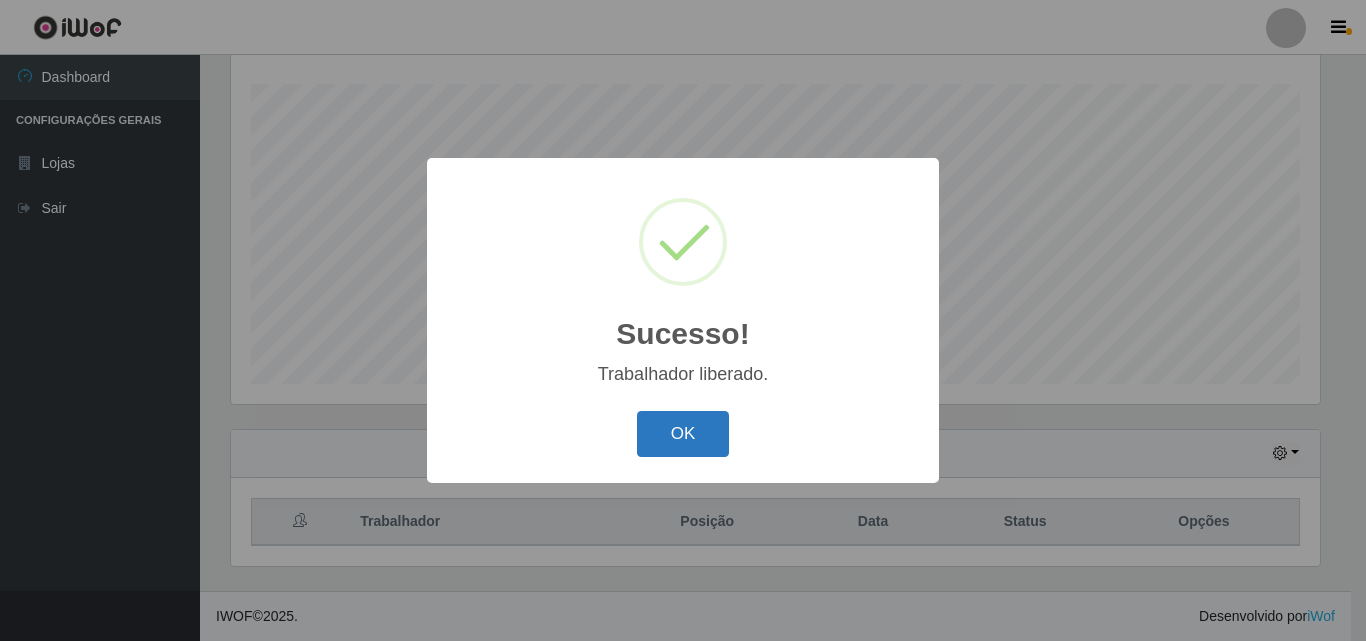 click on "OK" at bounding box center (683, 434) 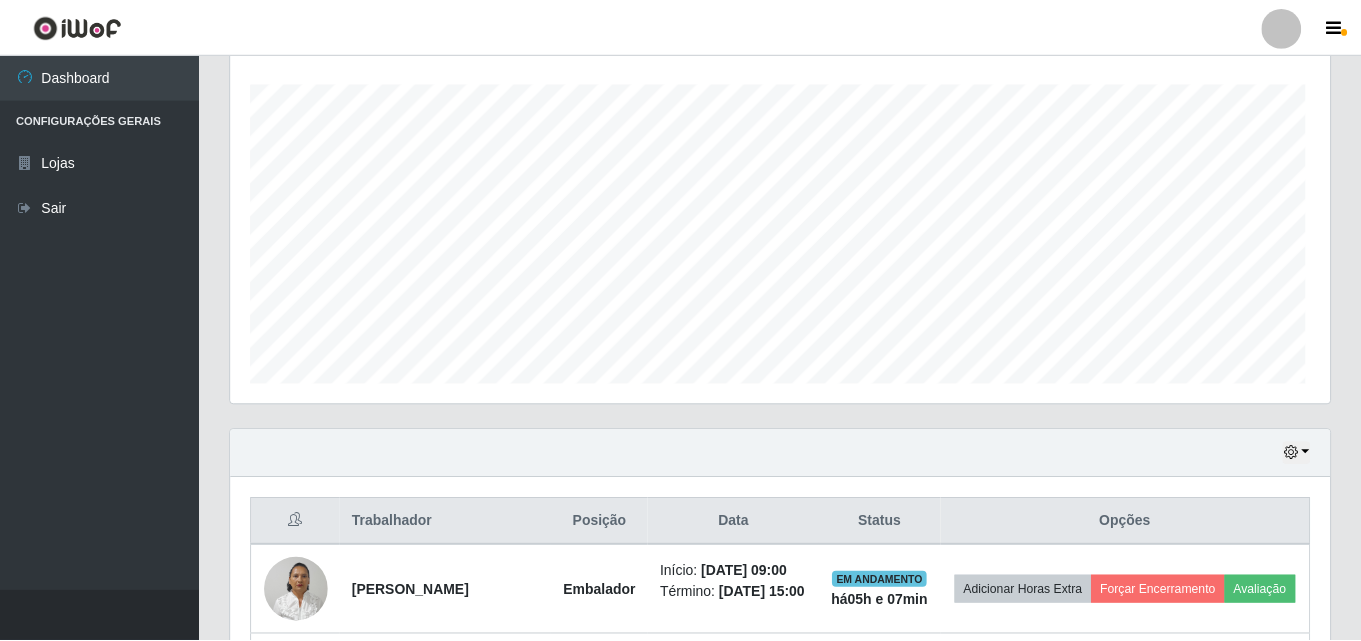 scroll, scrollTop: 999585, scrollLeft: 998901, axis: both 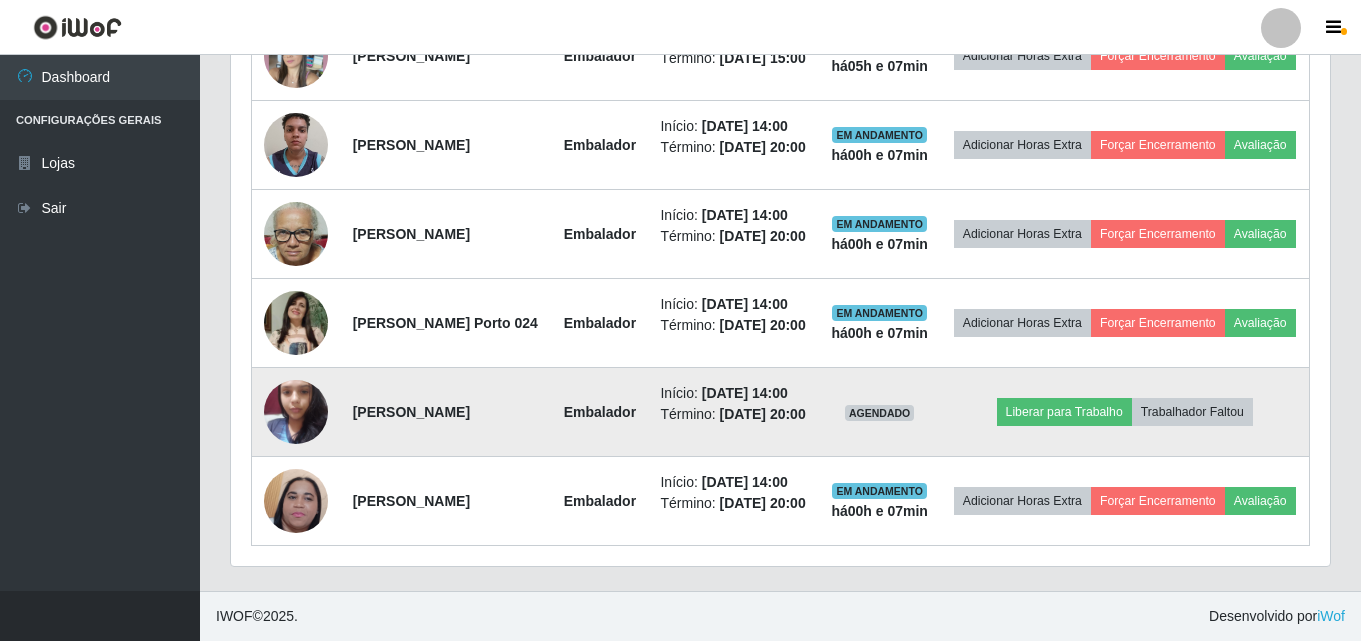 click at bounding box center [296, 411] 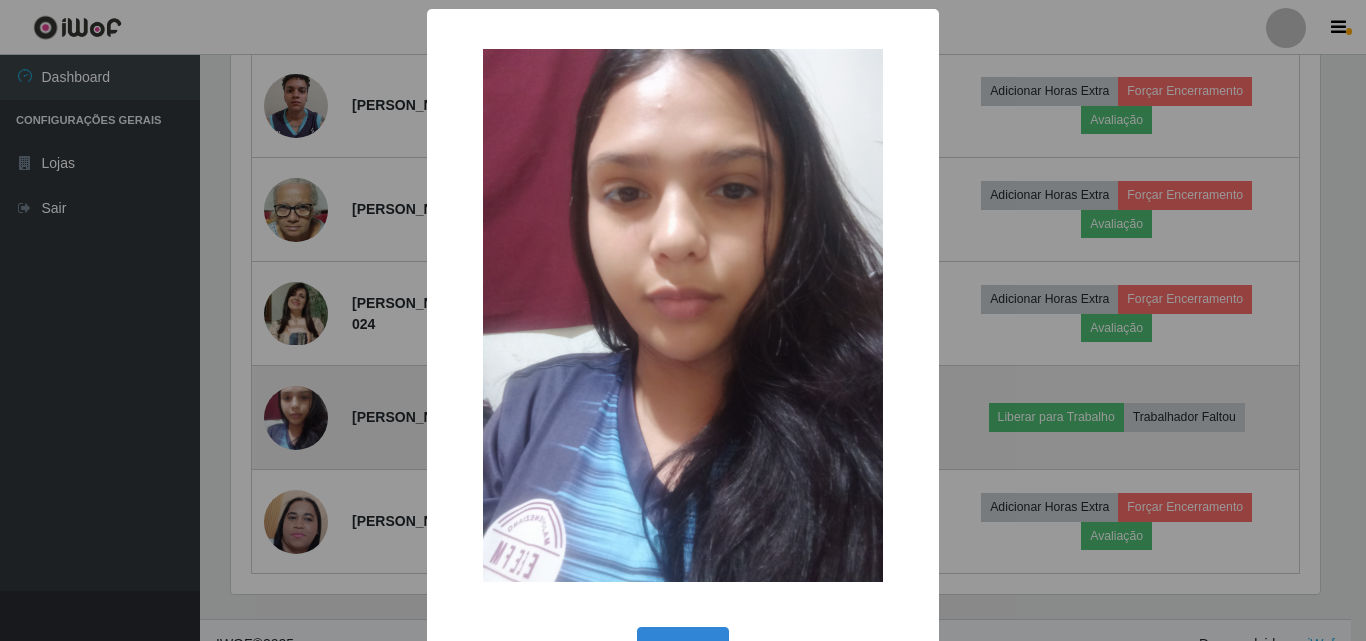 click on "× OK Cancel" at bounding box center [683, 320] 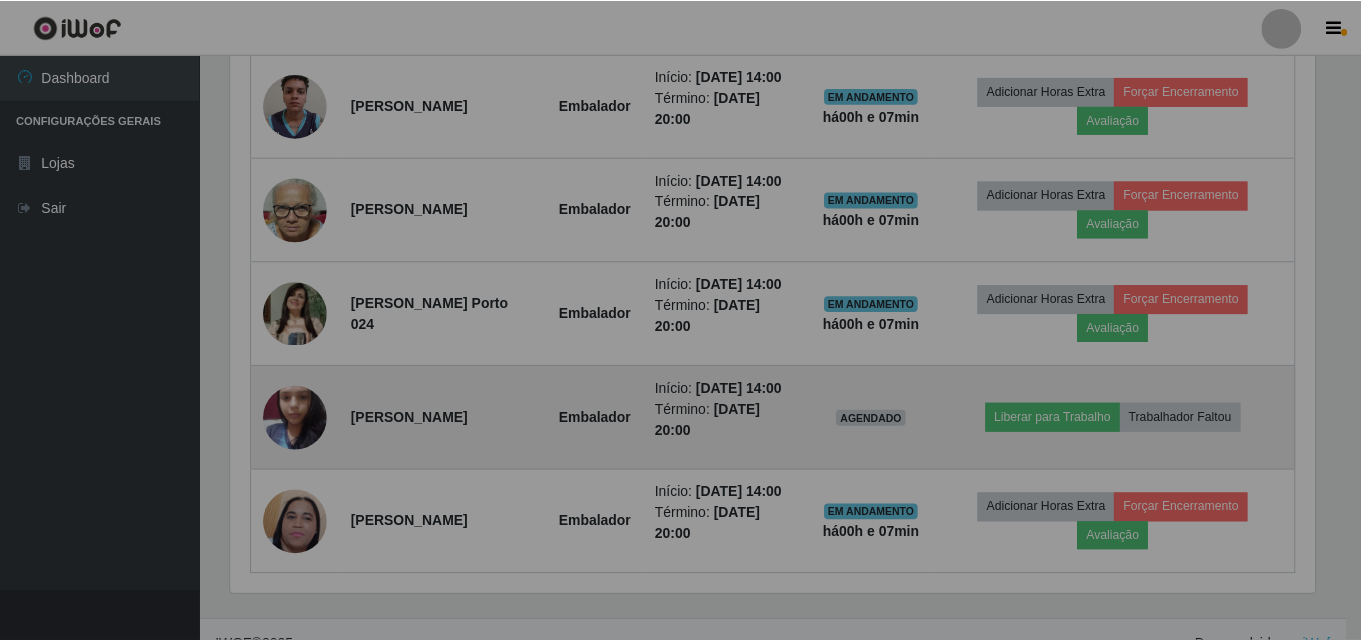 scroll, scrollTop: 999585, scrollLeft: 998901, axis: both 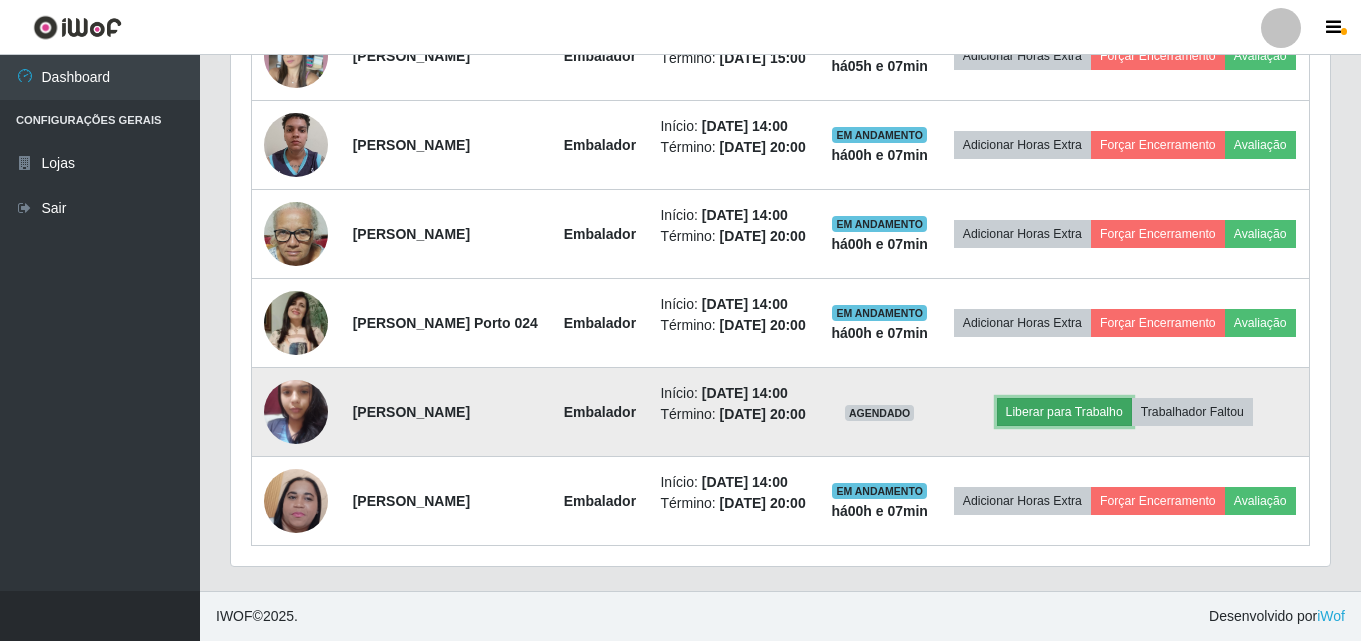 click on "Liberar para Trabalho" at bounding box center (1064, 412) 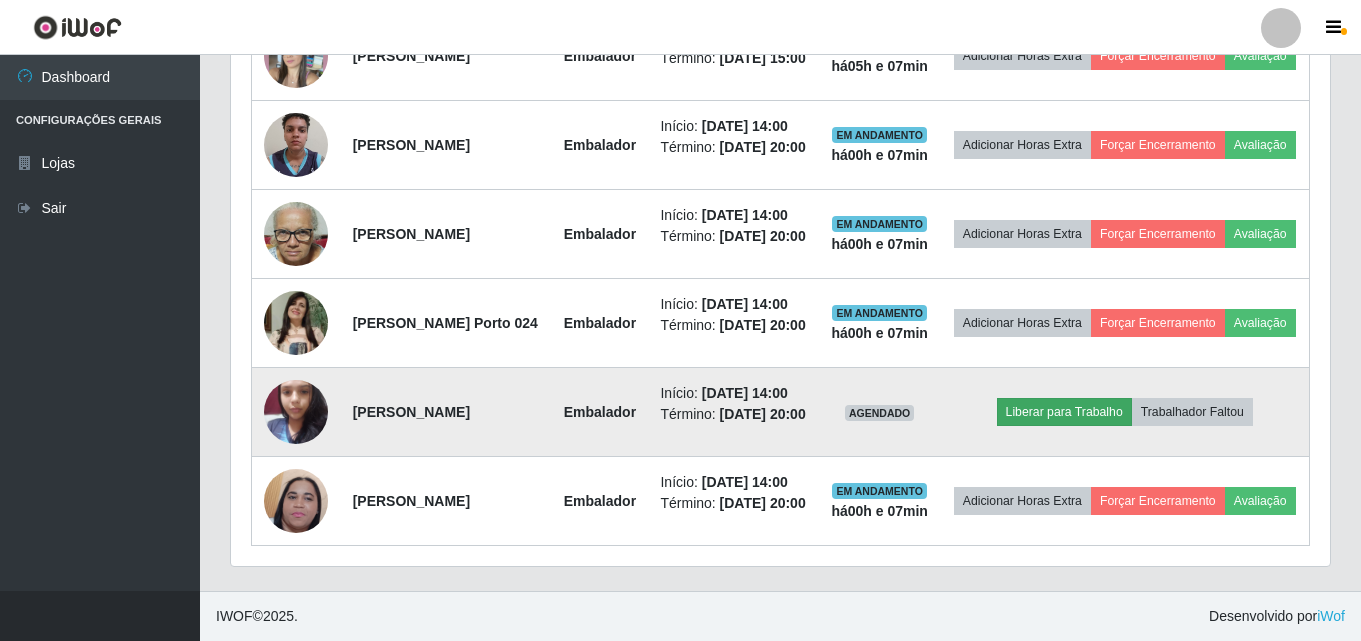 scroll, scrollTop: 999585, scrollLeft: 998911, axis: both 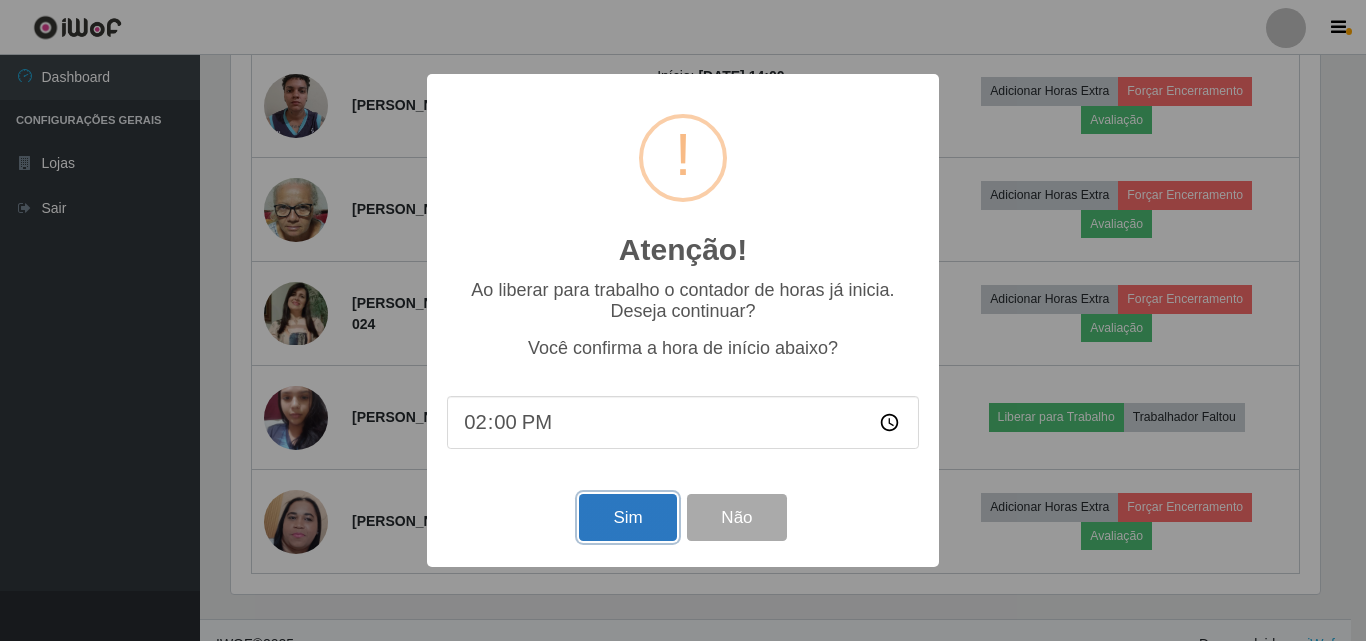 click on "Sim" at bounding box center (627, 517) 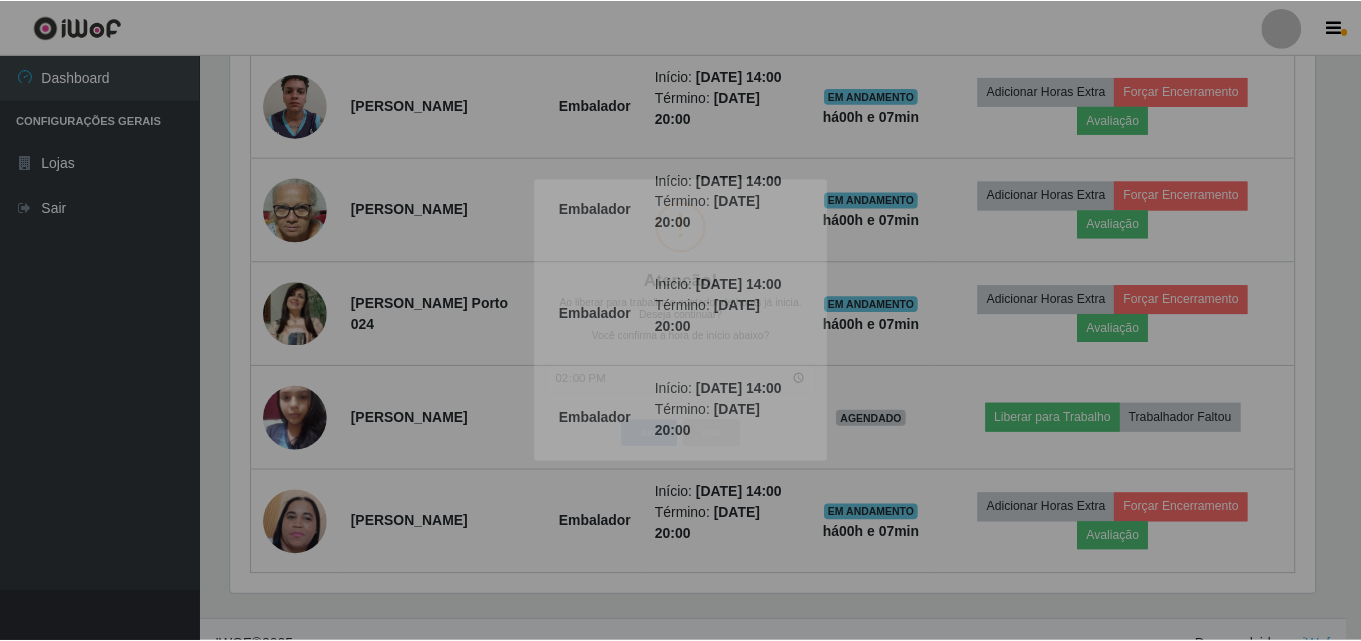 scroll, scrollTop: 999585, scrollLeft: 998901, axis: both 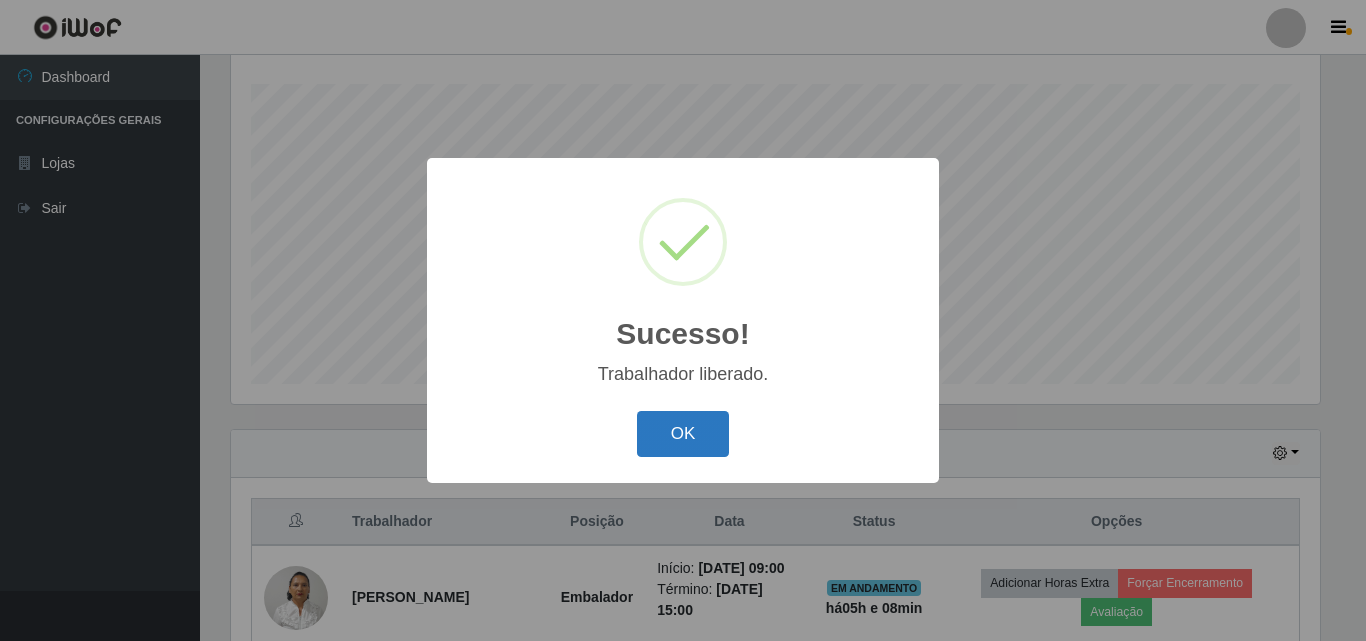 click on "OK" at bounding box center (683, 434) 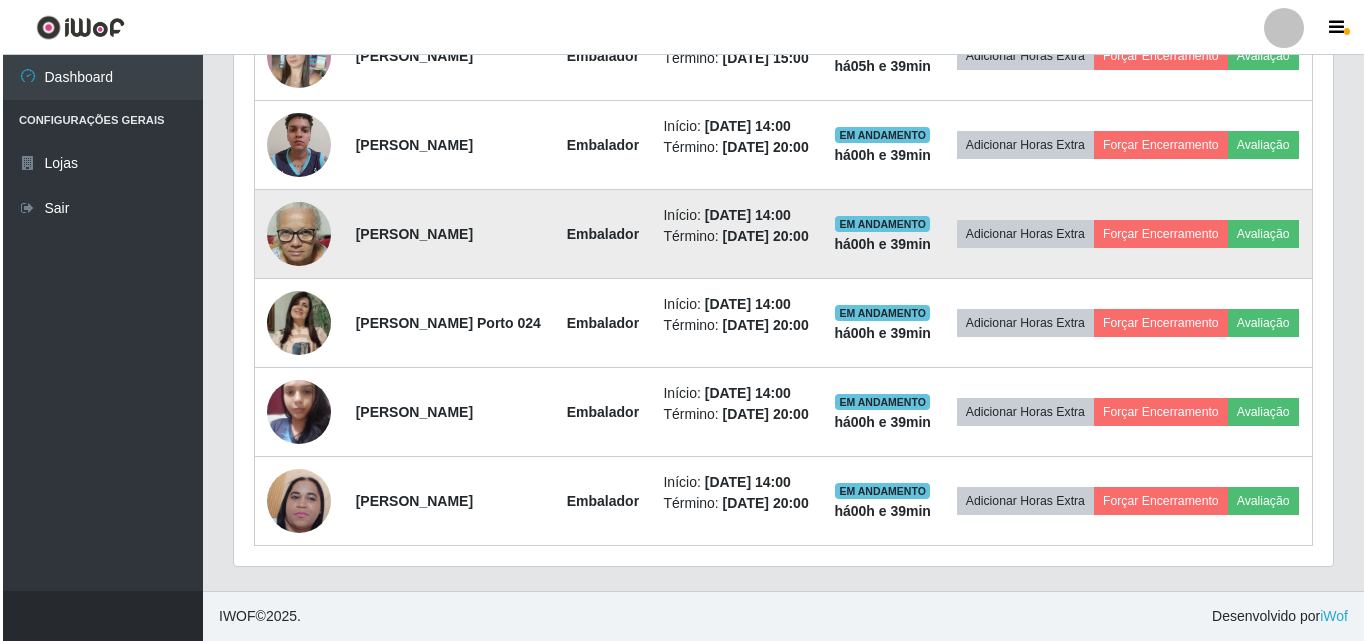 scroll, scrollTop: 1059, scrollLeft: 0, axis: vertical 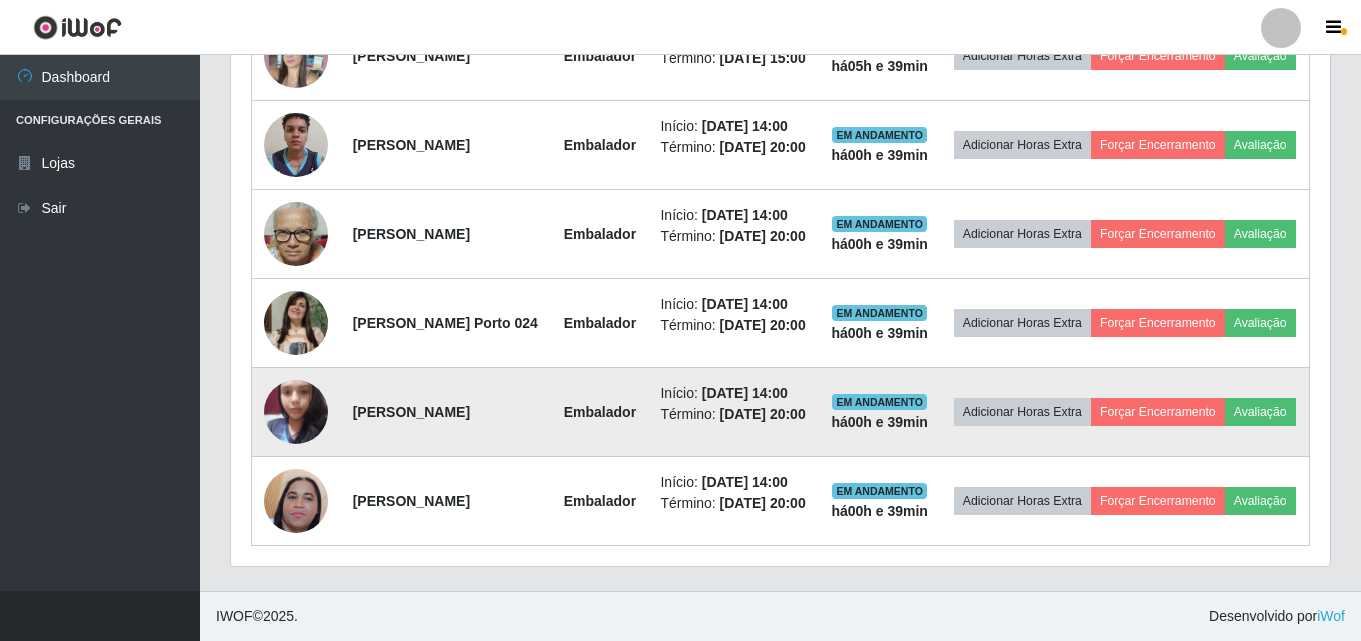 click at bounding box center (296, 411) 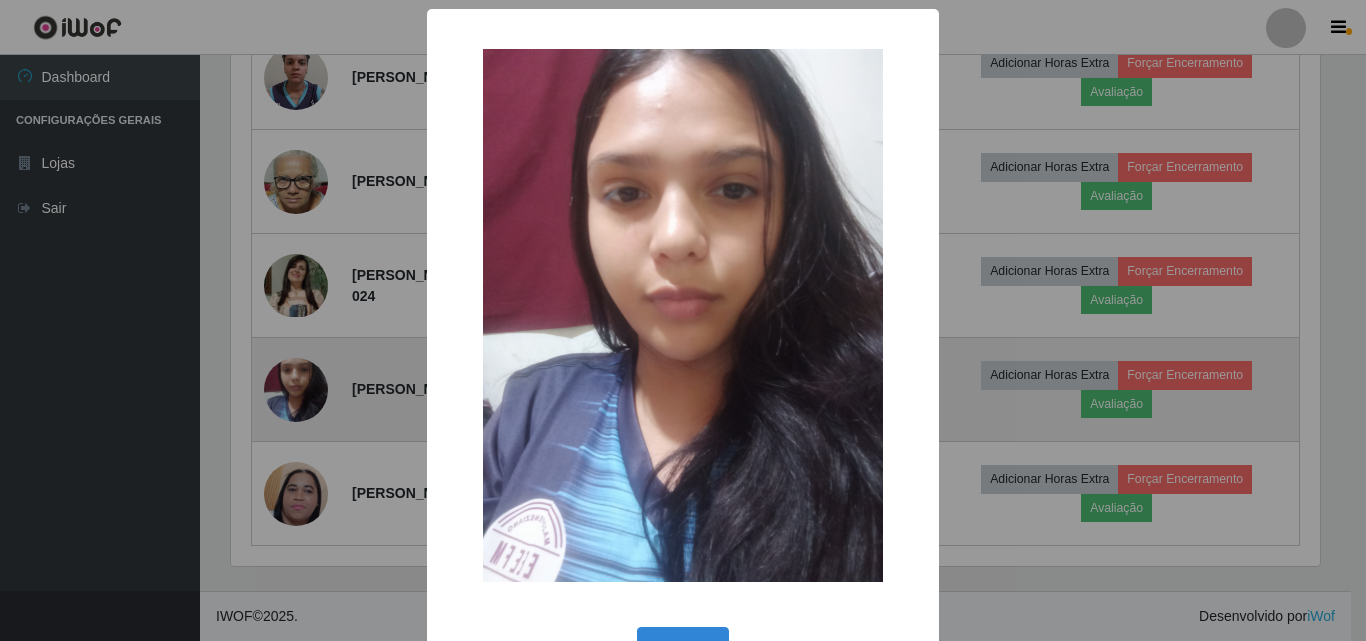 scroll, scrollTop: 999585, scrollLeft: 998911, axis: both 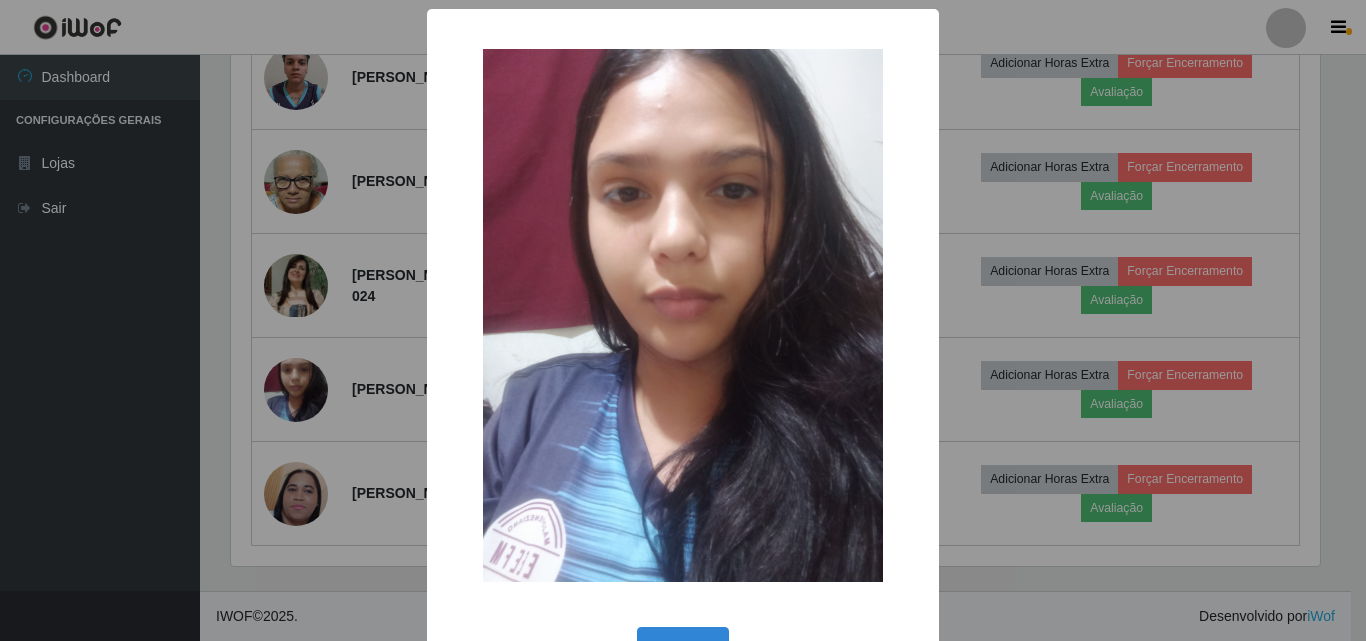 click on "× OK Cancel" at bounding box center [683, 320] 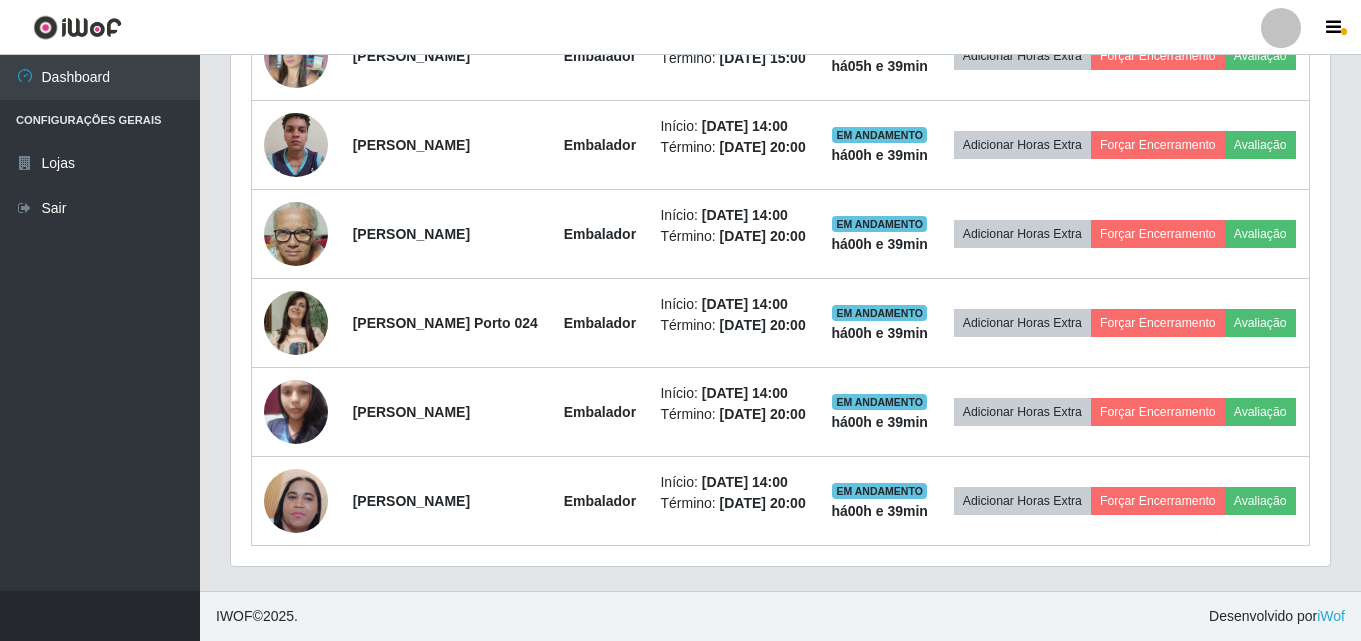 scroll, scrollTop: 999585, scrollLeft: 998901, axis: both 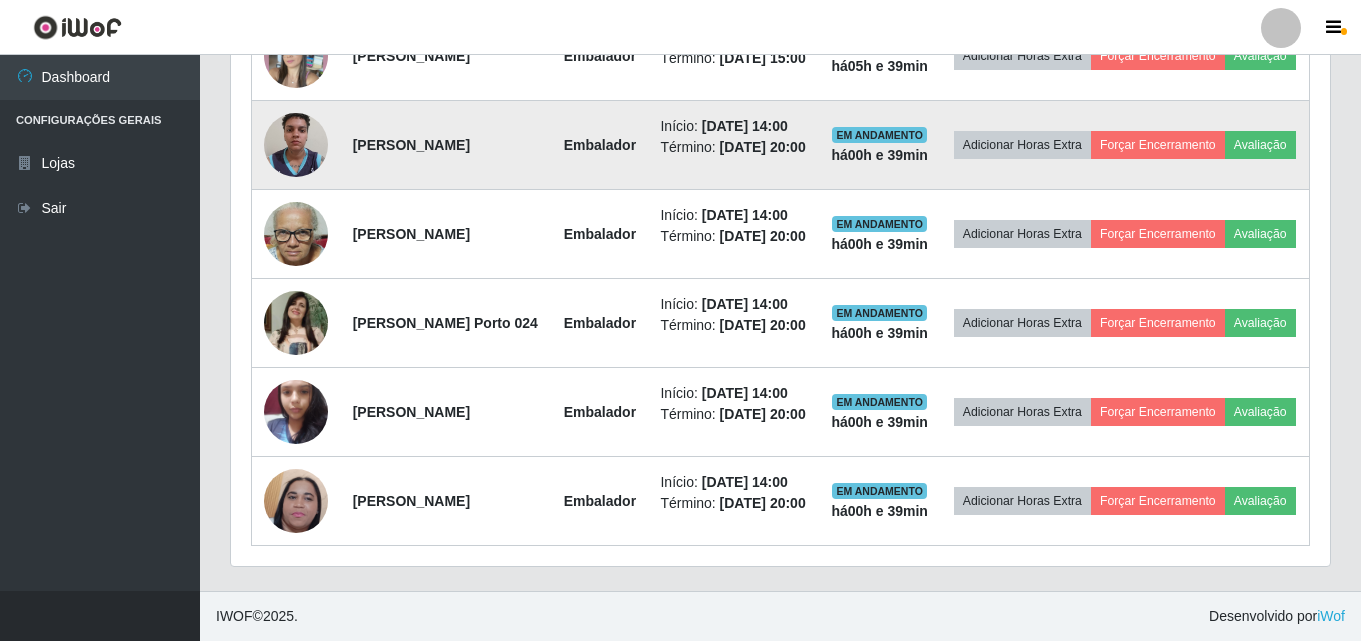 click at bounding box center [296, 144] 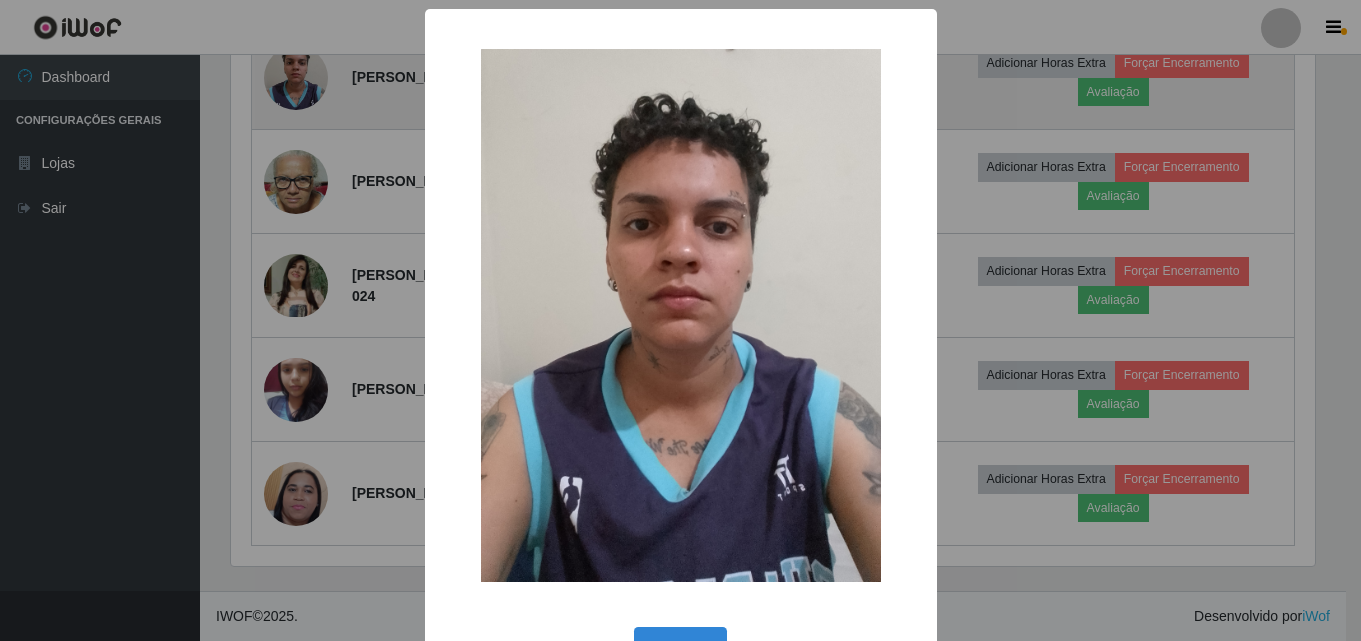 scroll, scrollTop: 999585, scrollLeft: 998911, axis: both 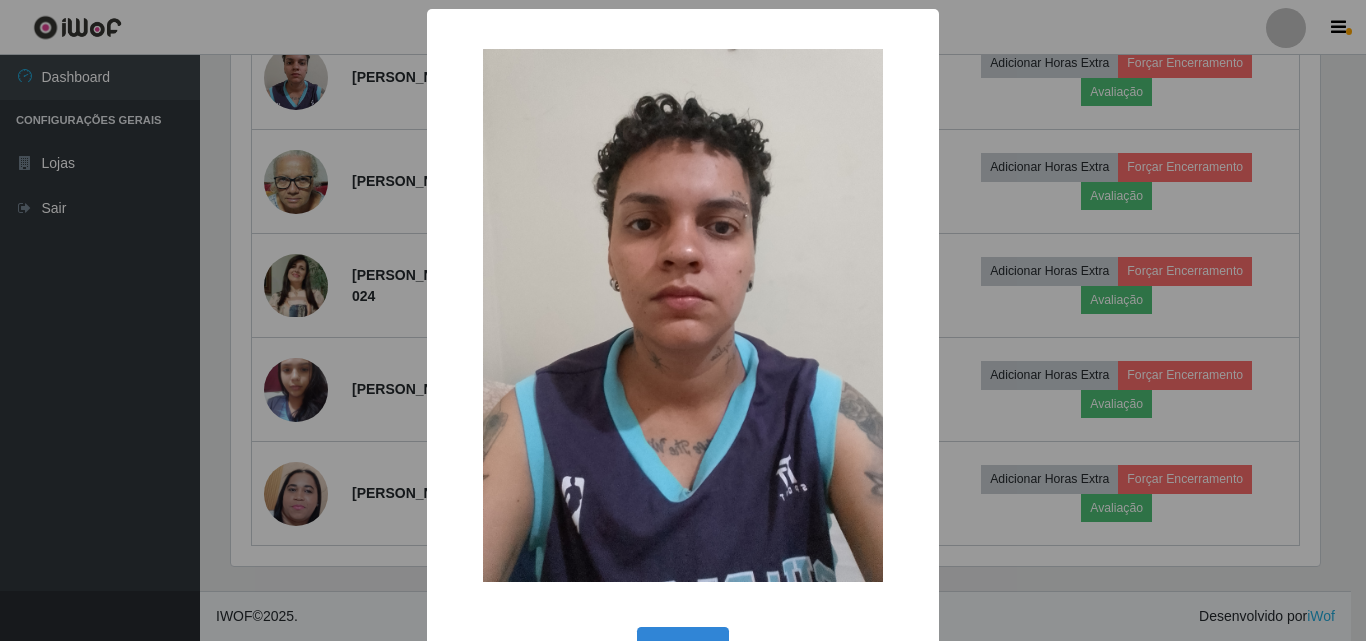 click on "× OK Cancel" at bounding box center [683, 320] 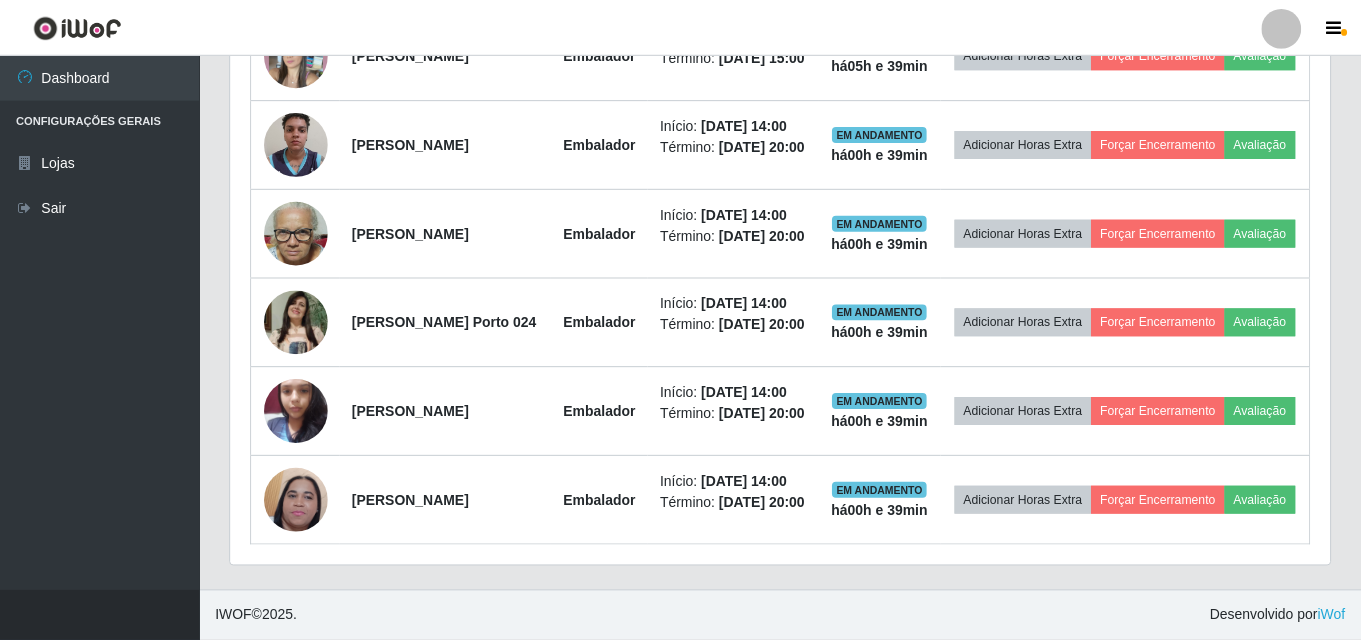scroll, scrollTop: 999585, scrollLeft: 998901, axis: both 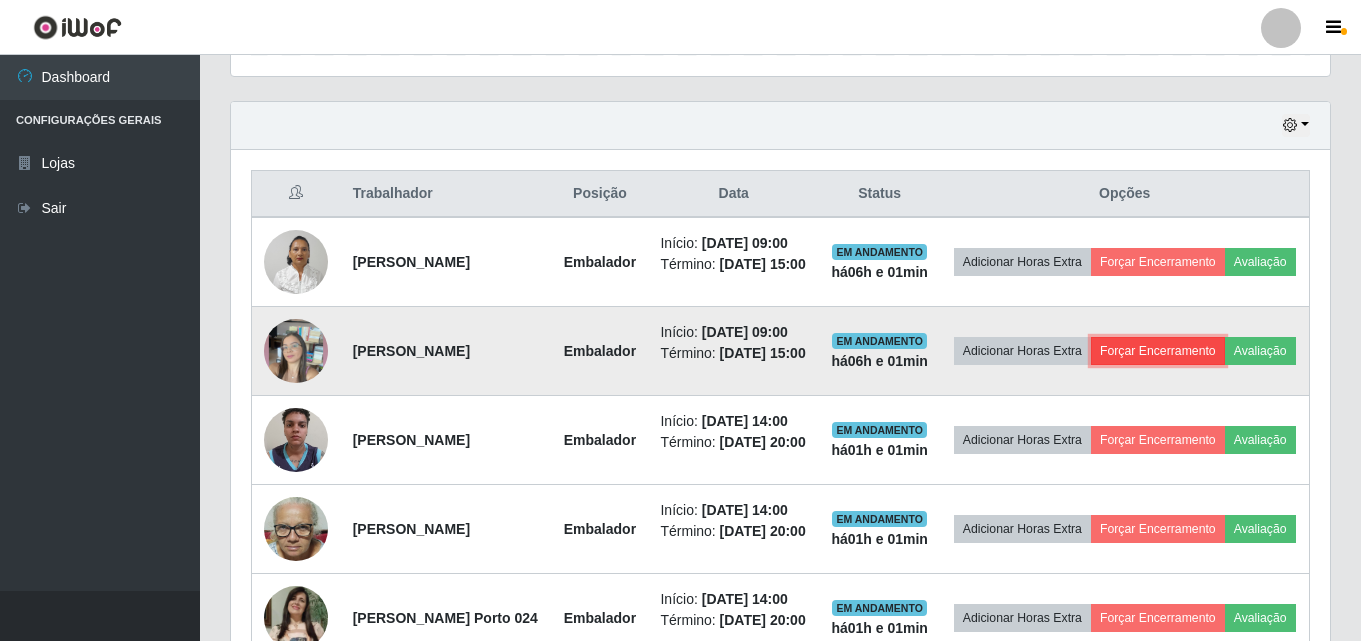 click on "Forçar Encerramento" at bounding box center [1158, 351] 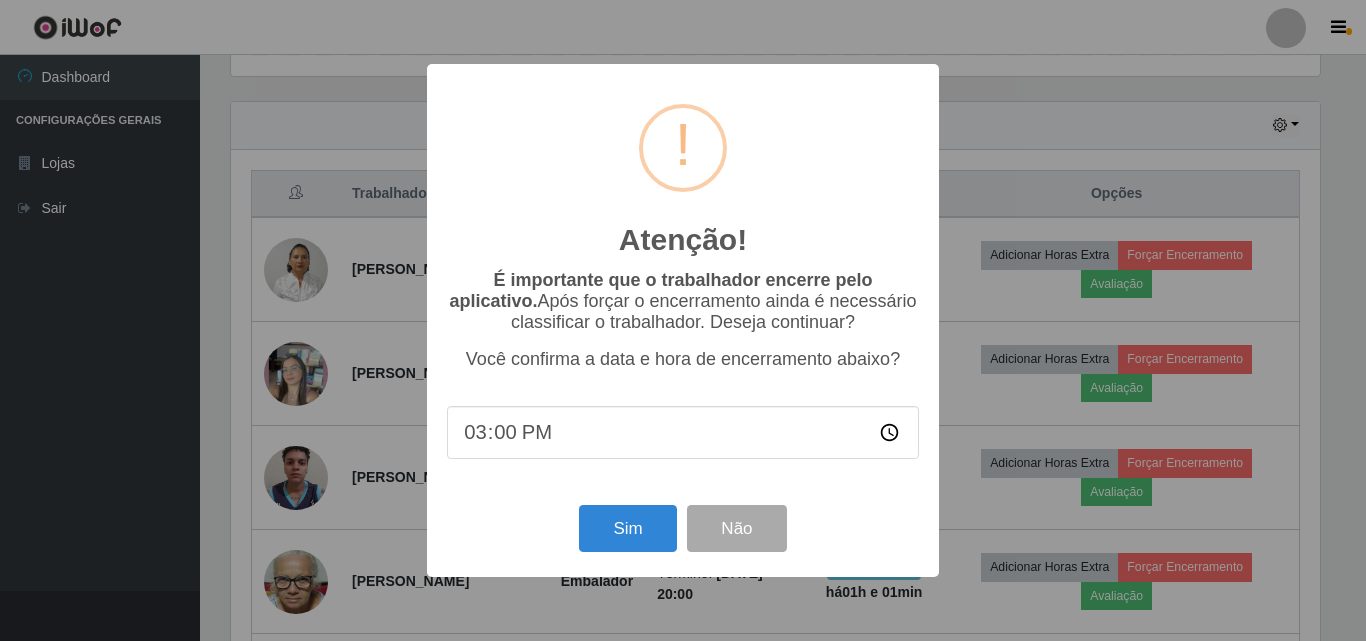 scroll, scrollTop: 999585, scrollLeft: 998911, axis: both 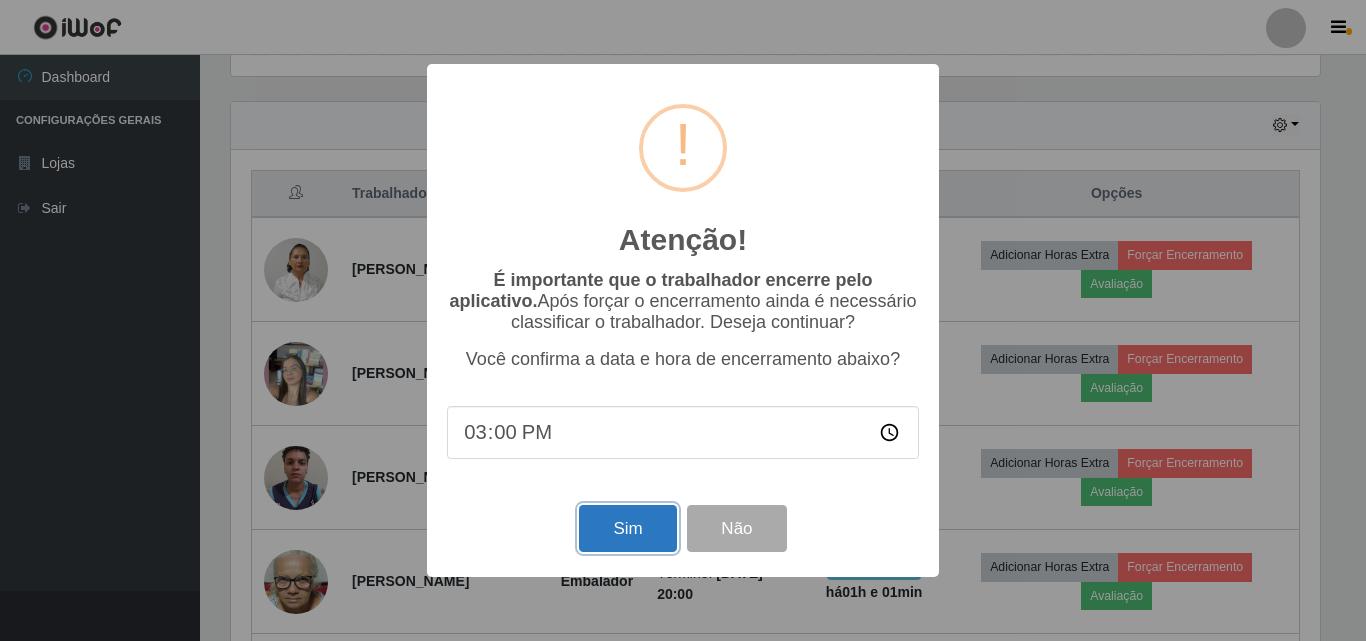 click on "Sim" at bounding box center (627, 528) 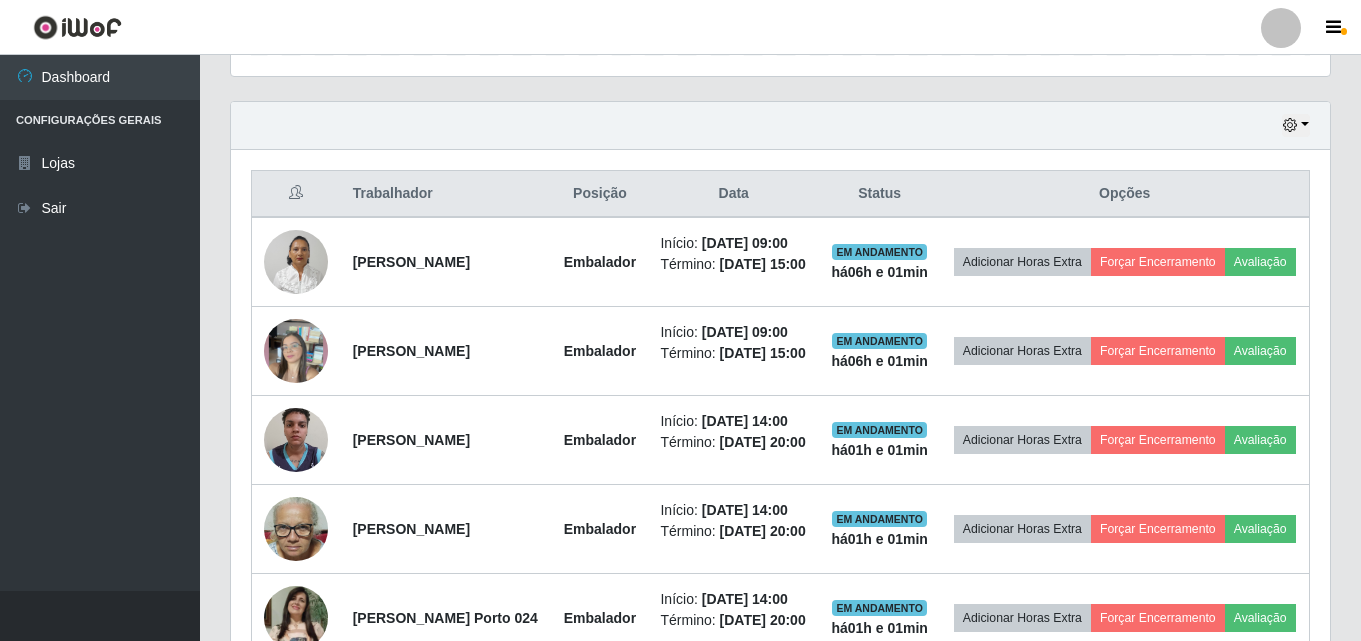 scroll, scrollTop: 999585, scrollLeft: 998901, axis: both 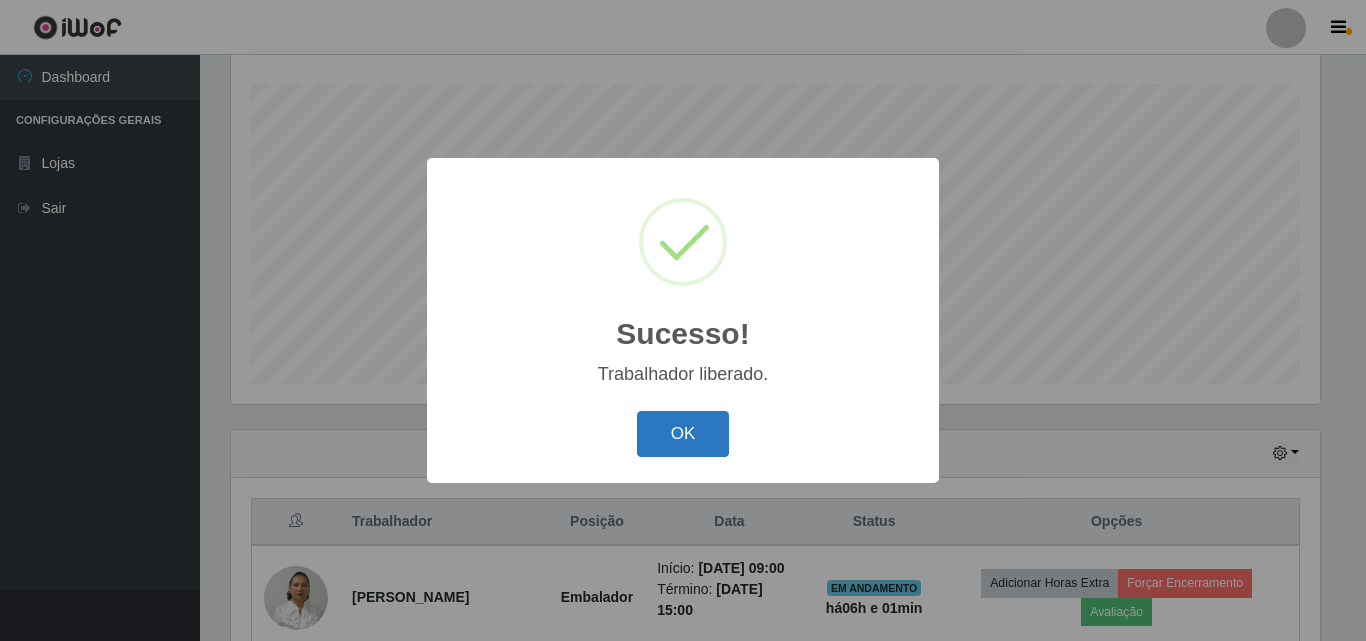 click on "OK" at bounding box center (683, 434) 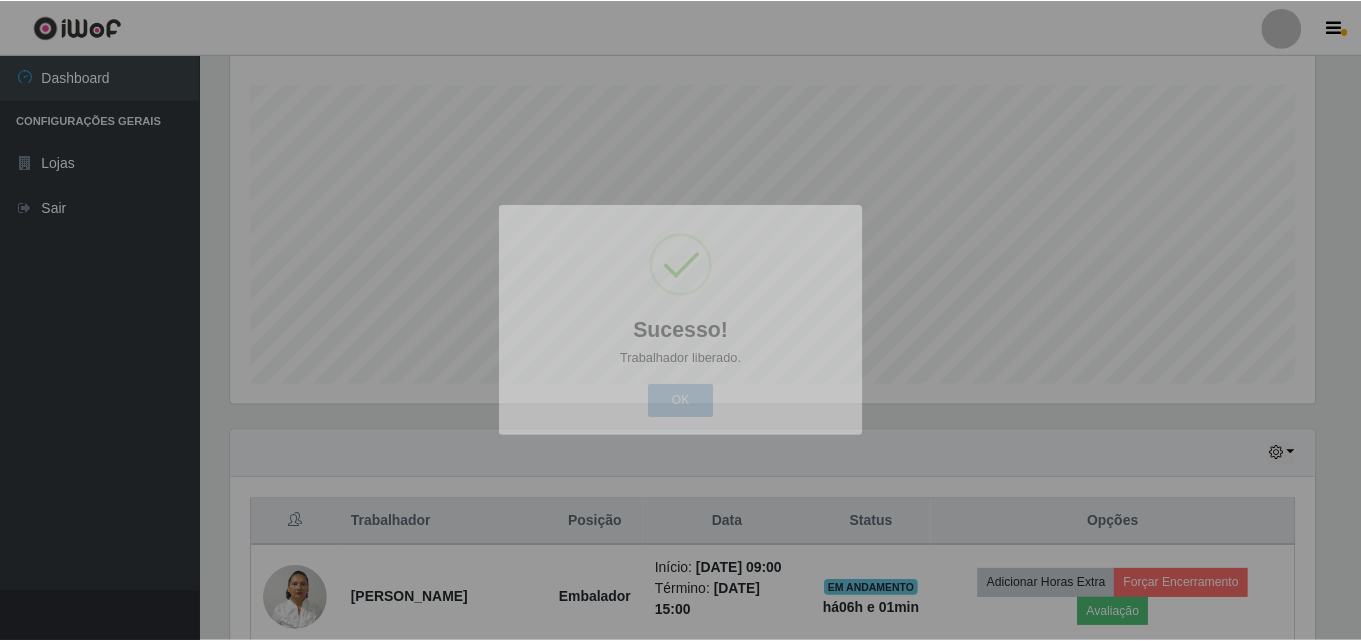 scroll, scrollTop: 999585, scrollLeft: 998901, axis: both 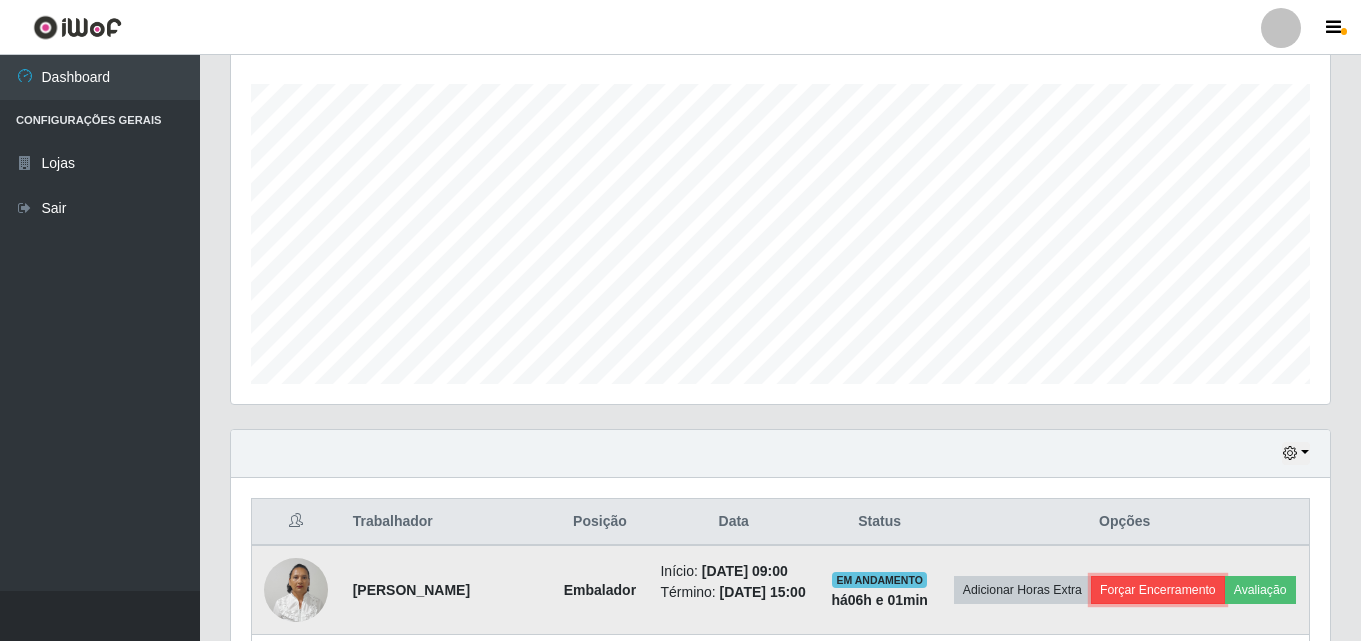 click on "Forçar Encerramento" at bounding box center [1158, 590] 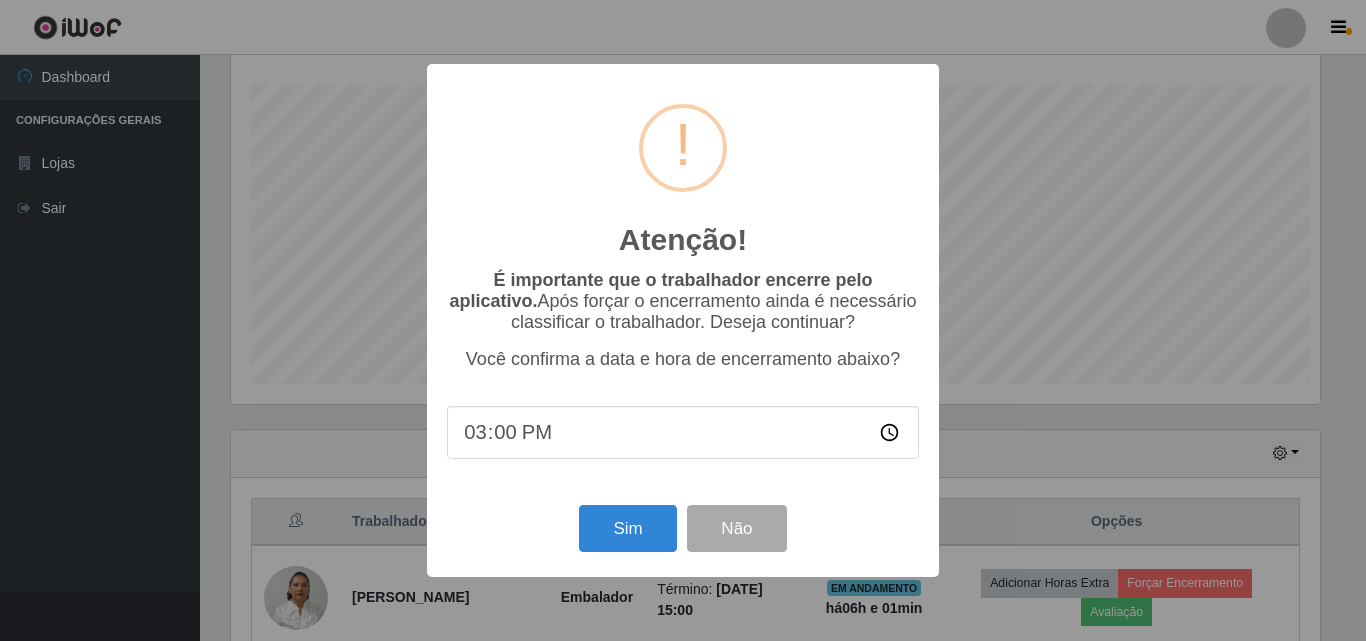 scroll, scrollTop: 999585, scrollLeft: 998911, axis: both 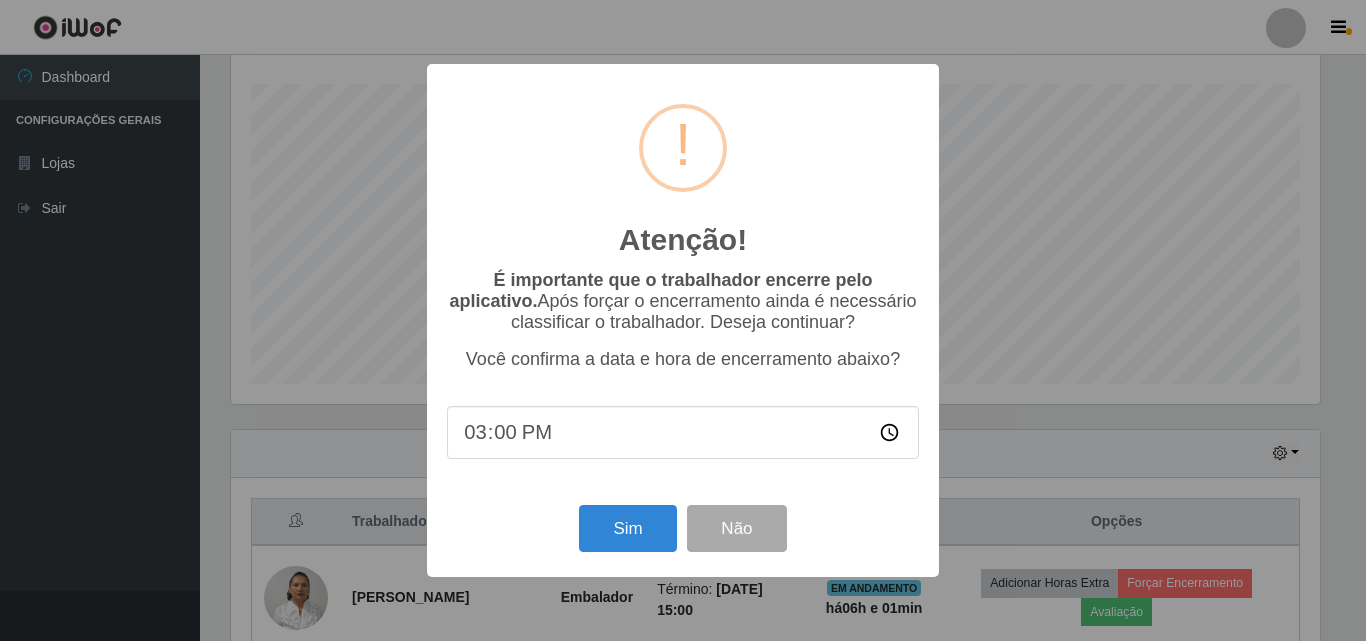 click on "Sim Não" at bounding box center [683, 528] 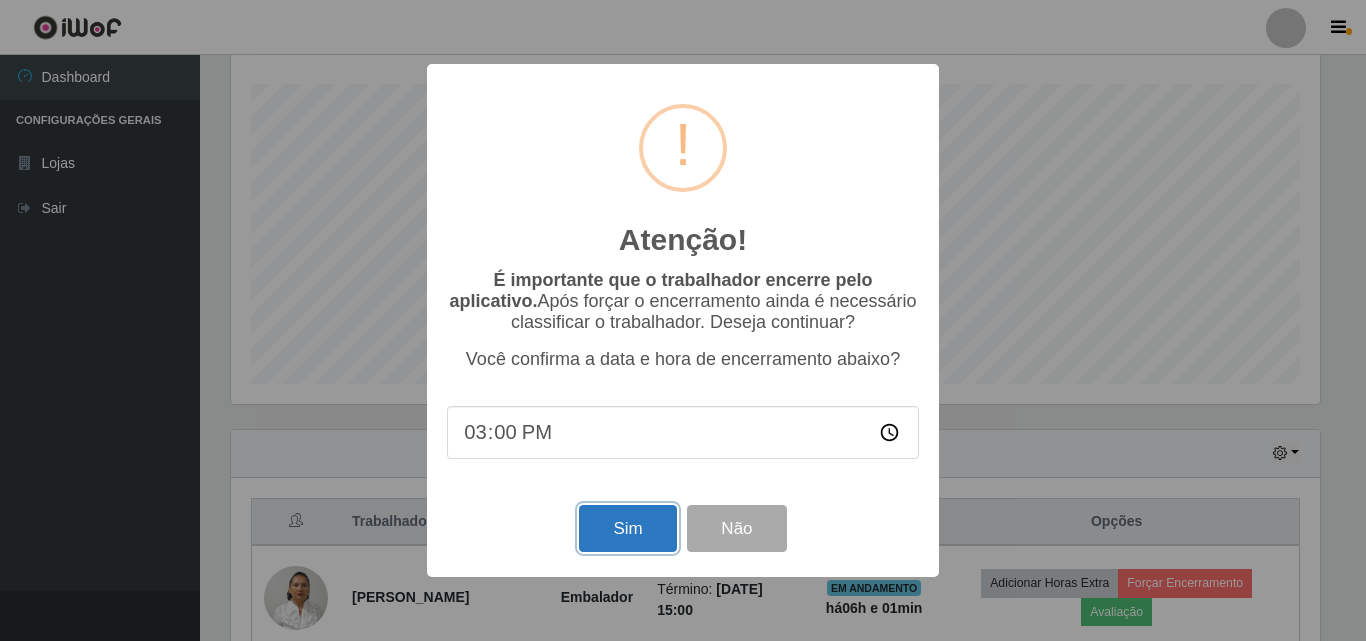 click on "Sim" at bounding box center [627, 528] 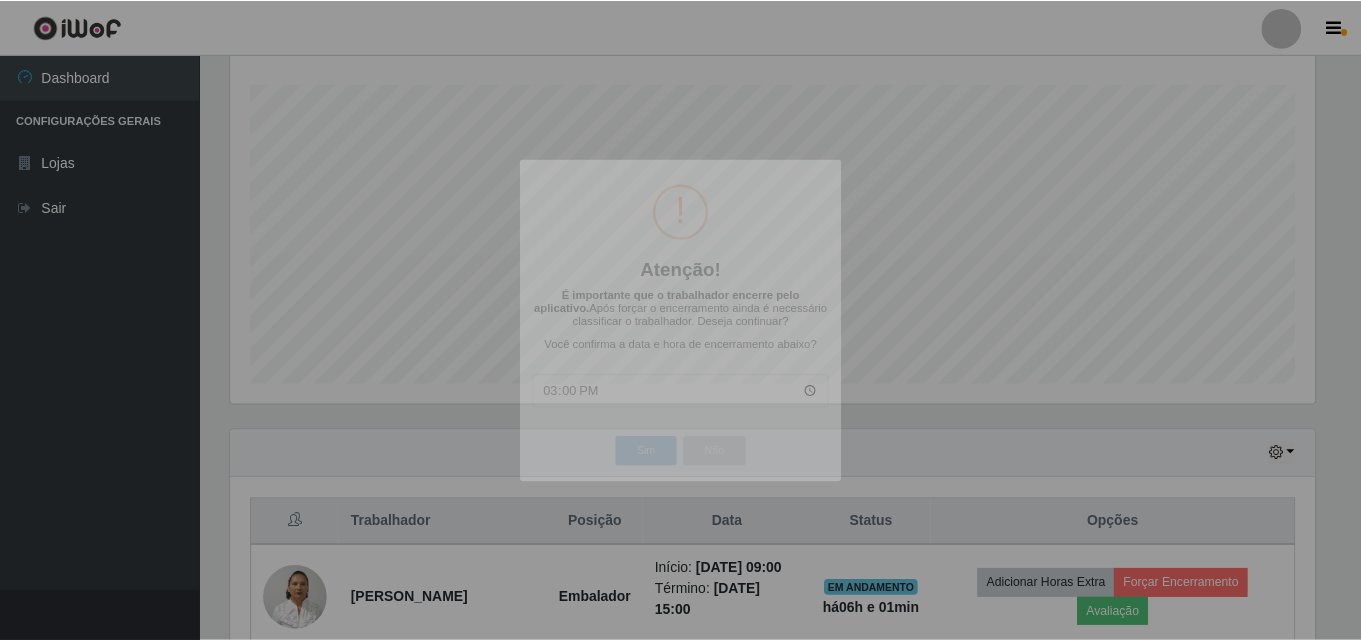 scroll, scrollTop: 999585, scrollLeft: 998901, axis: both 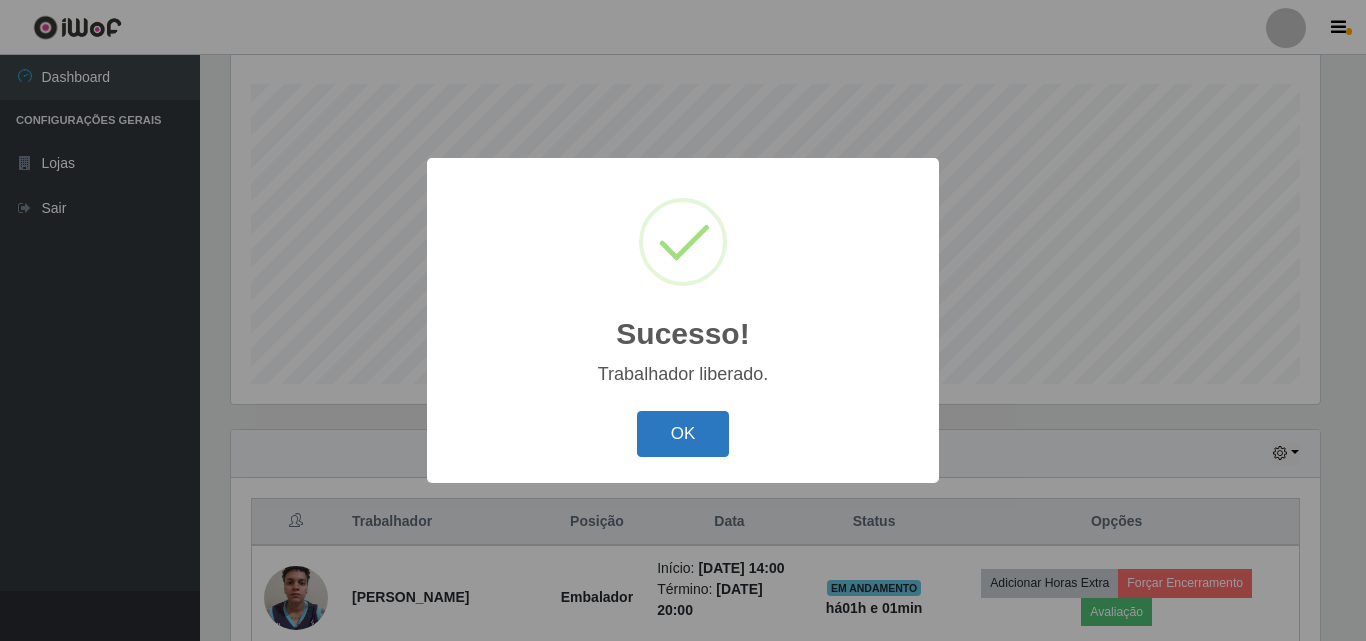 click on "OK" at bounding box center [683, 434] 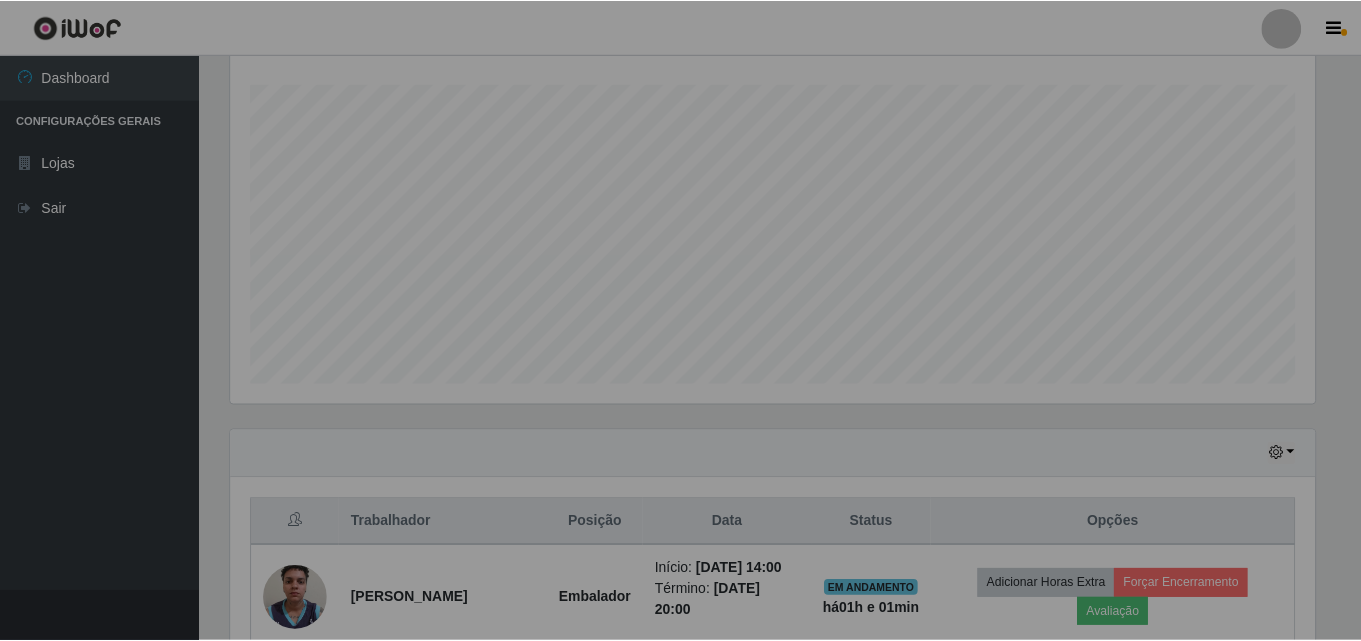 scroll, scrollTop: 999585, scrollLeft: 998901, axis: both 